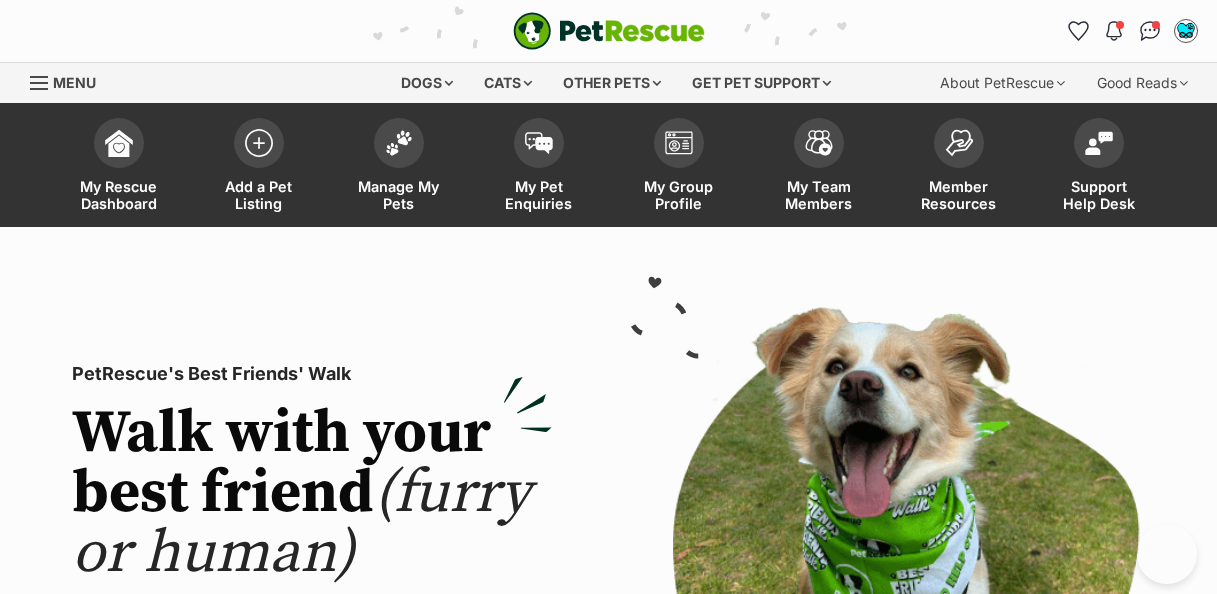 scroll, scrollTop: 0, scrollLeft: 0, axis: both 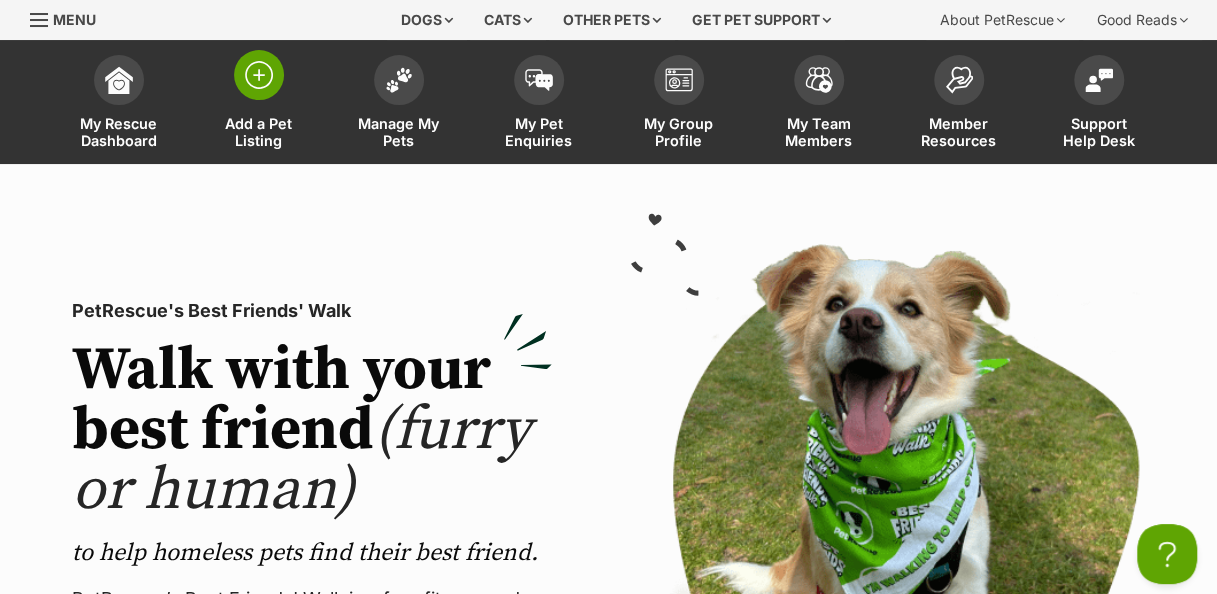 click at bounding box center [259, 75] 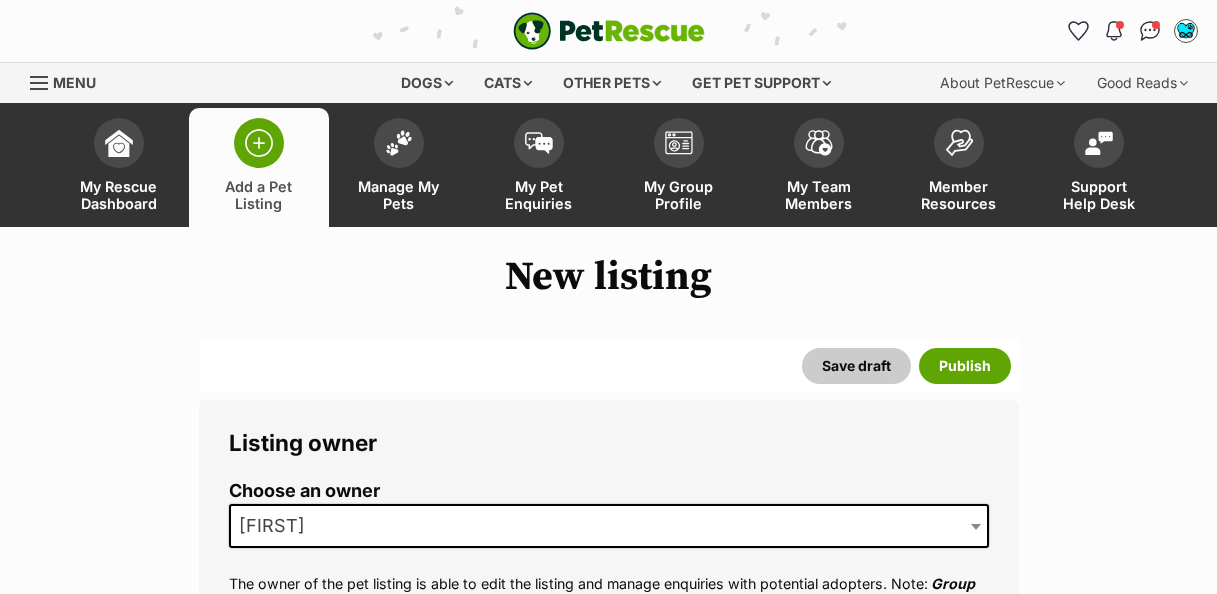 scroll, scrollTop: 482, scrollLeft: 0, axis: vertical 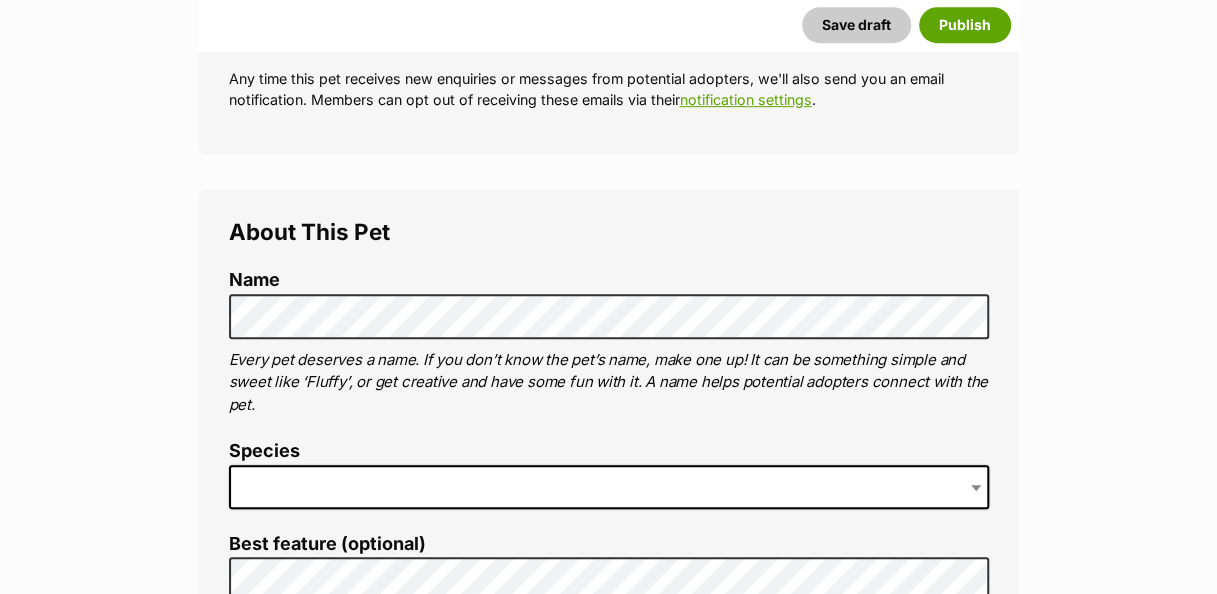 click at bounding box center [609, 487] 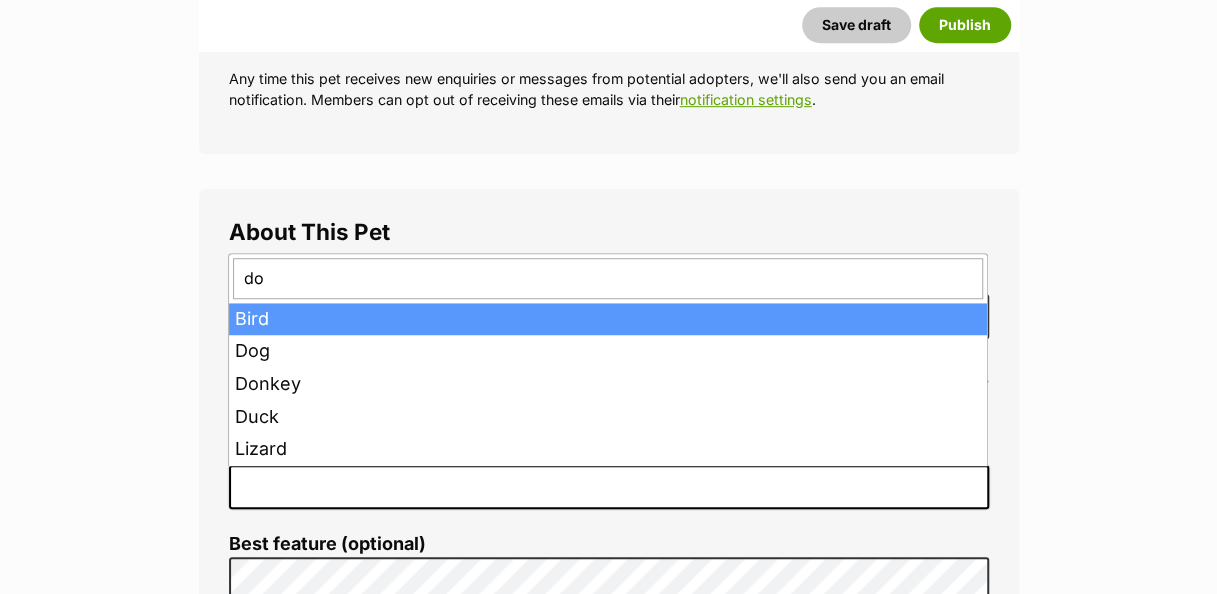 type on "dog" 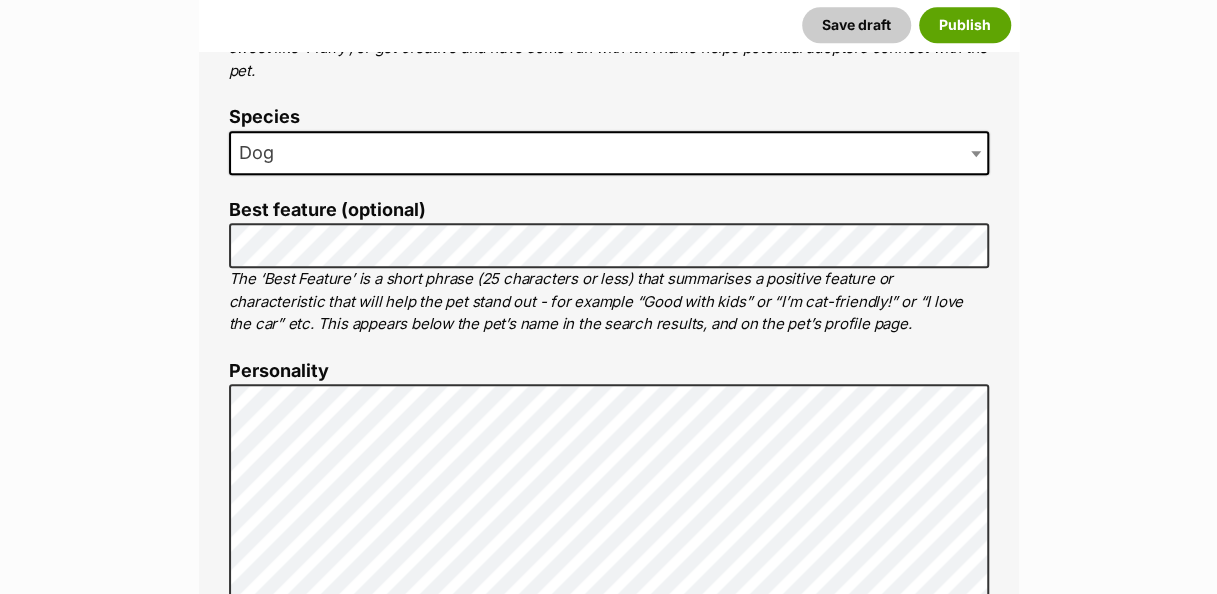 scroll, scrollTop: 908, scrollLeft: 0, axis: vertical 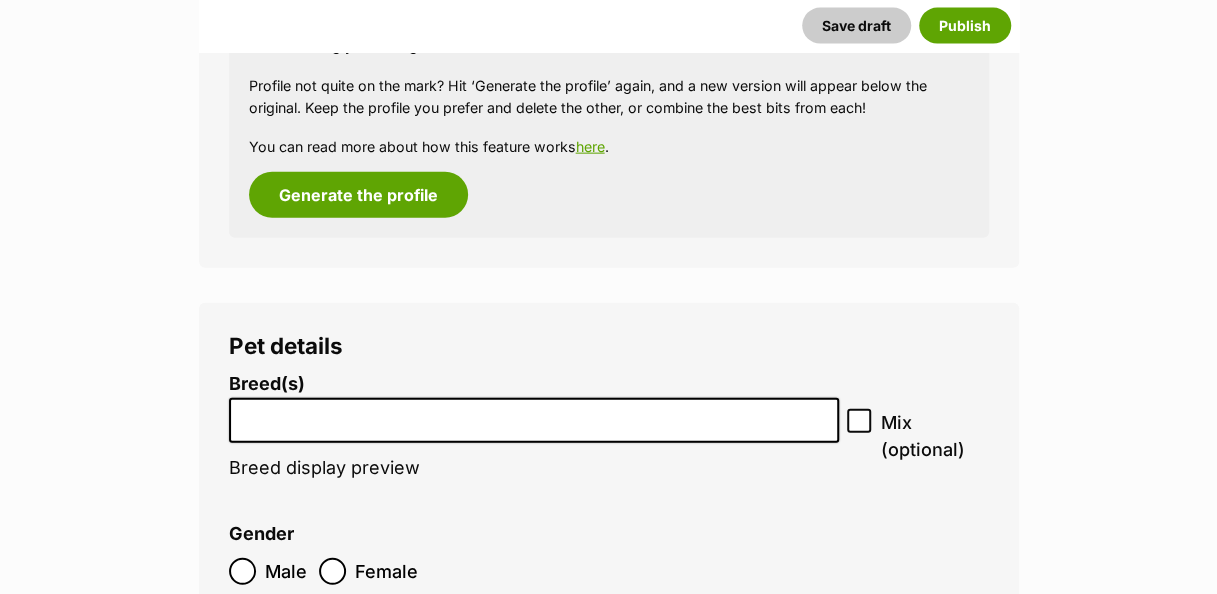 click at bounding box center (534, 415) 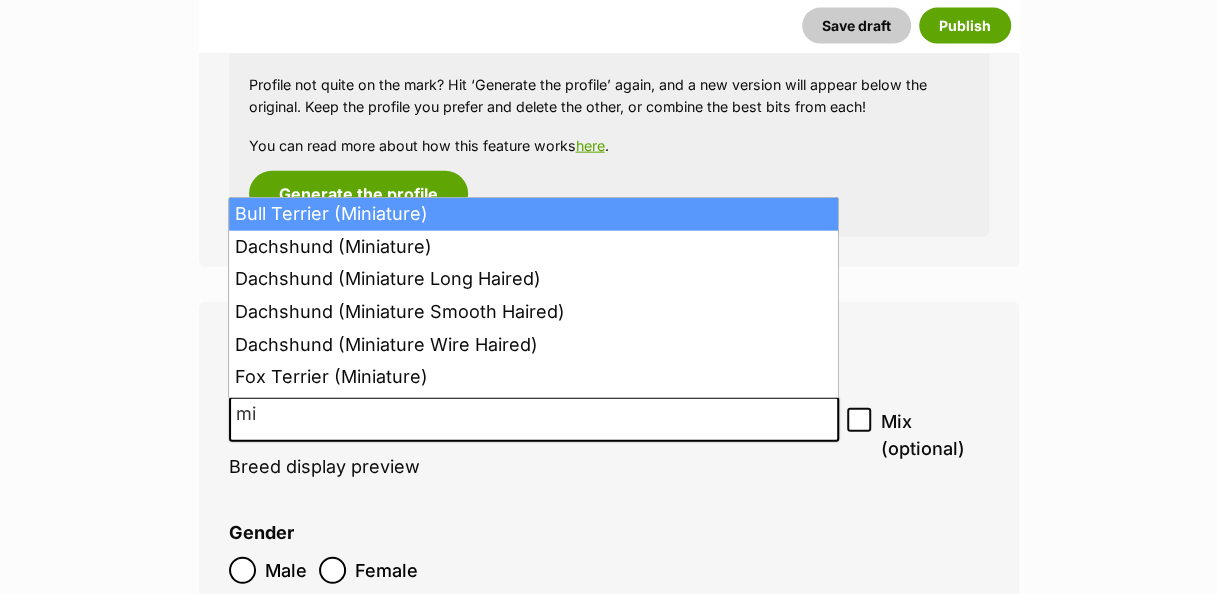 type on "m" 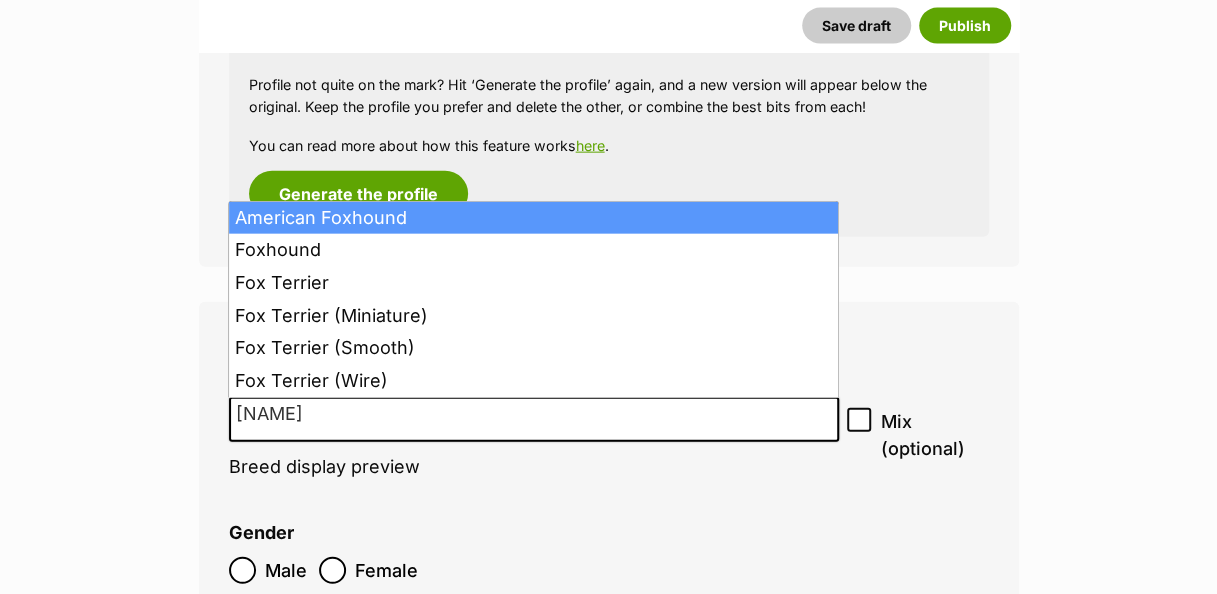 type on "Fox" 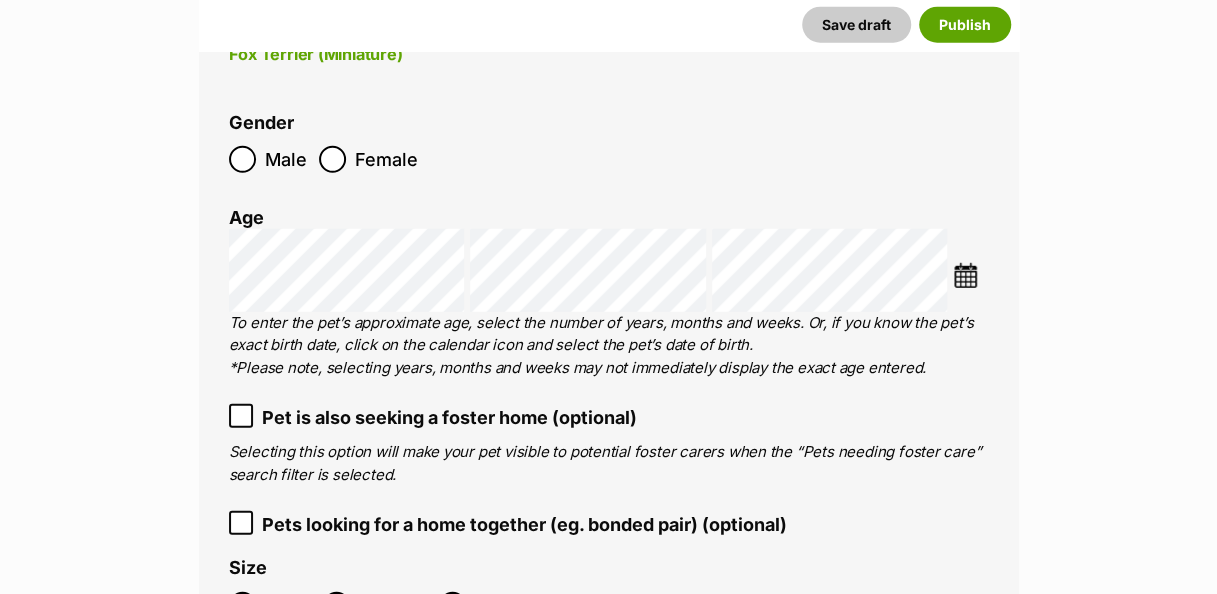 scroll, scrollTop: 2601, scrollLeft: 0, axis: vertical 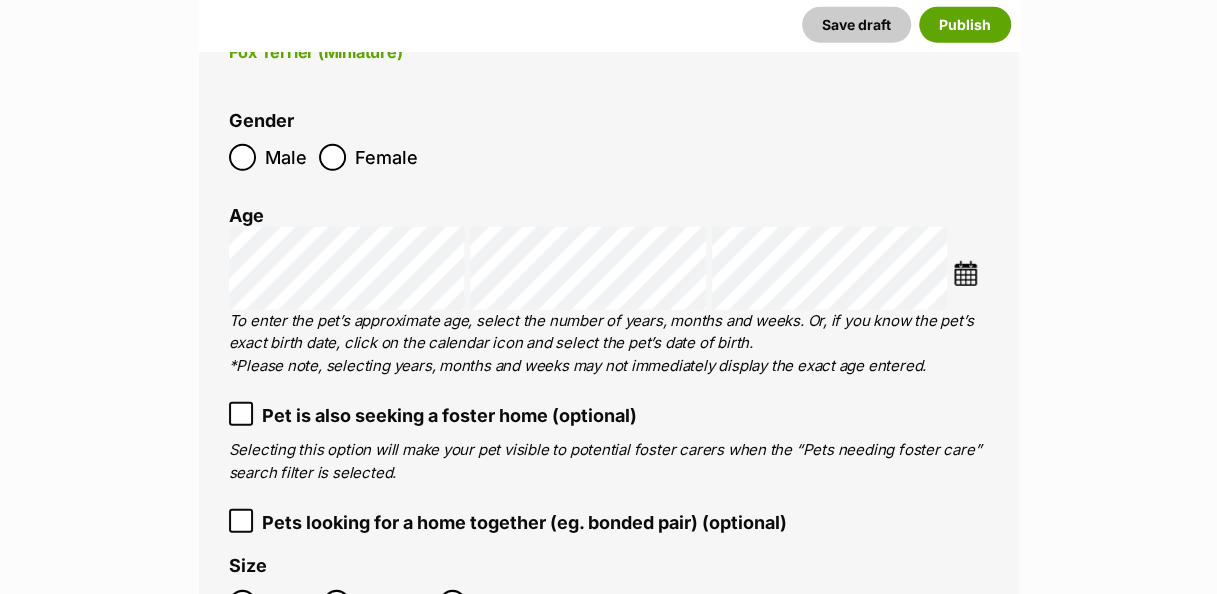 click at bounding box center [965, 273] 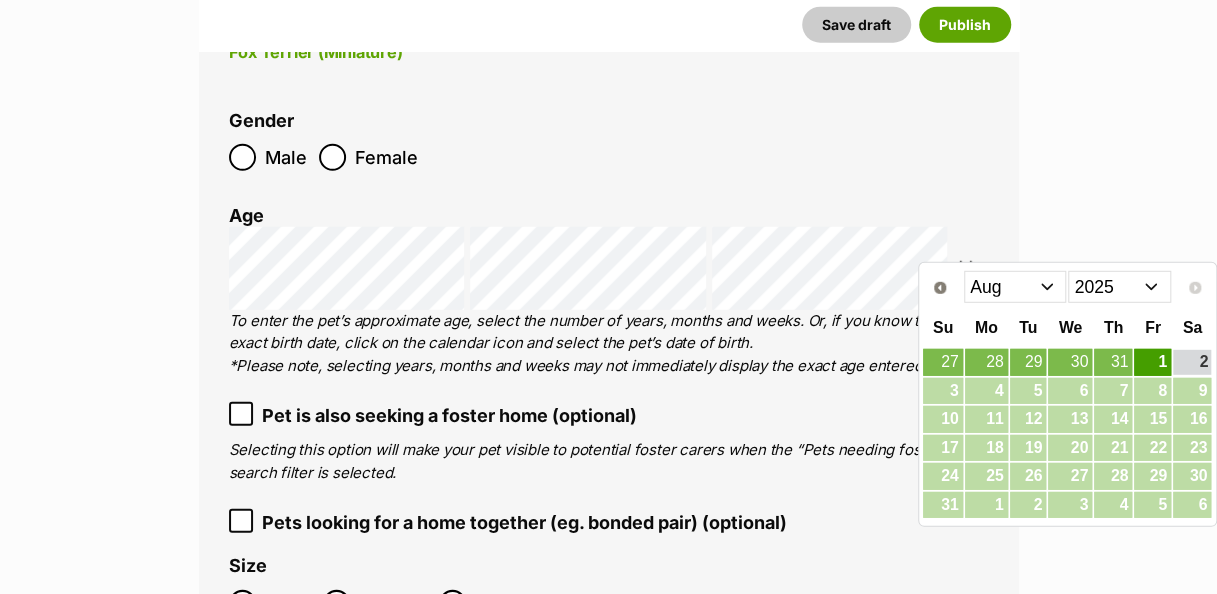 click on "2015 2016 2017 2018 2019 2020 2021 2022 2023 2024 2025" at bounding box center (1119, 287) 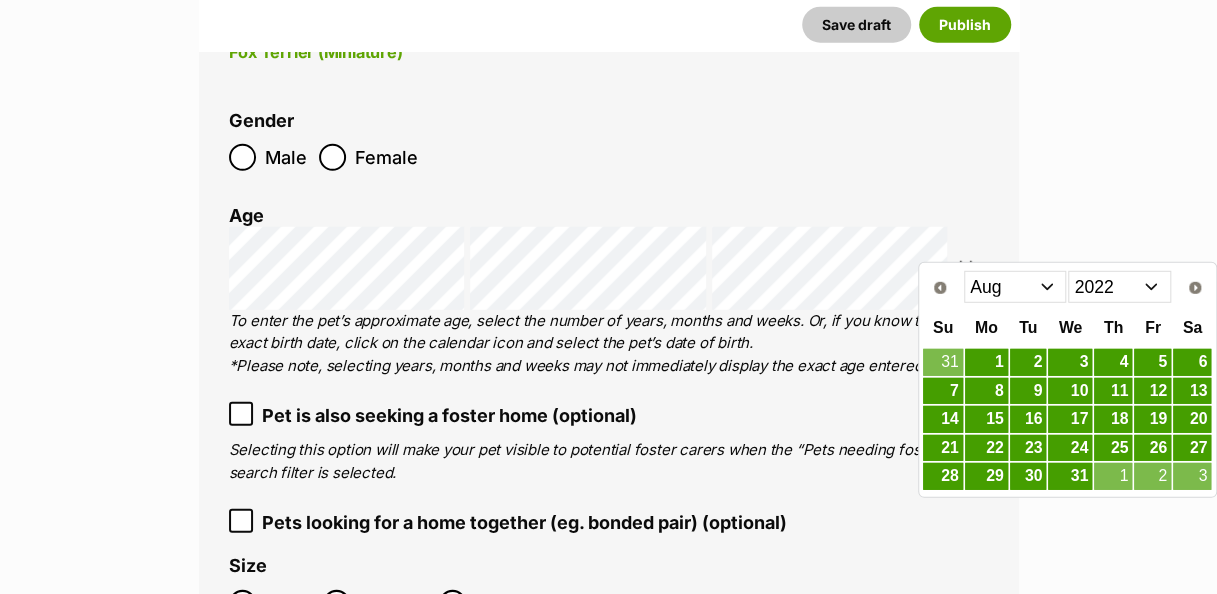 click on "Jan Feb Mar Apr May Jun Jul Aug Sep Oct Nov Dec" at bounding box center [1015, 287] 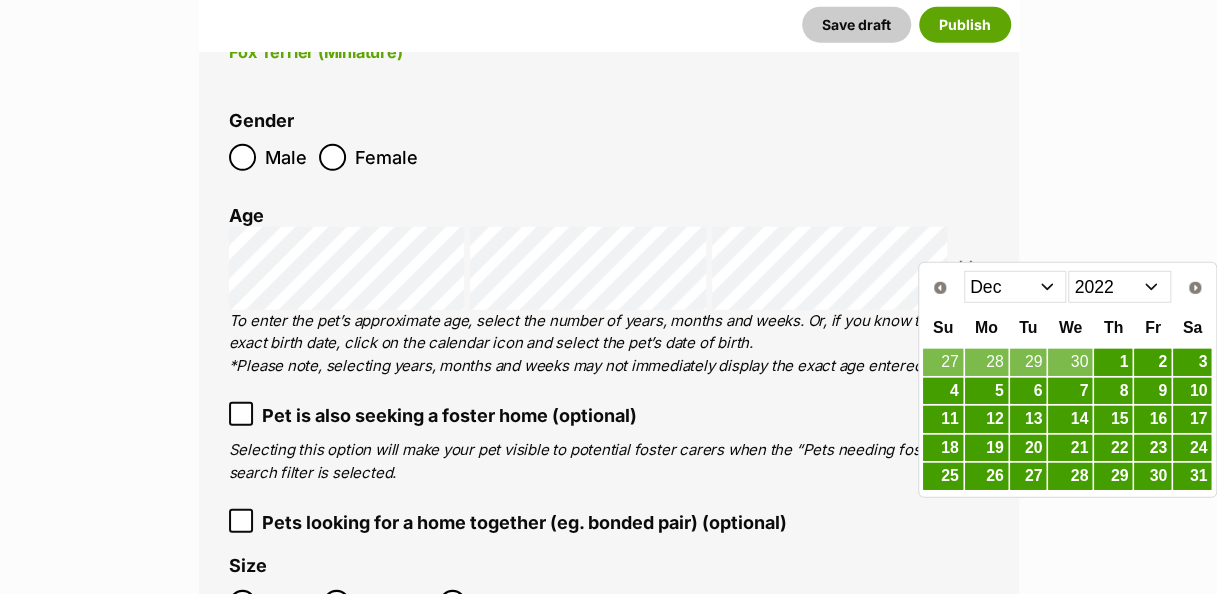 click on "New listing
Listing owner Choose an owner Sam
The owner of the pet listing is able to edit the listing and manage enquiries with potential adopters. Note:
Group Admins
are also able to edit this pet listing and manage all it's enquiries.
Any time this pet receives new enquiries or messages from potential adopters, we'll also send you an email notification. Members can opt out of receiving these emails via their
notification settings .
About This Pet Name
Henlo there, it looks like you might be using the pet name field to indicate that this pet is now on hold - we recommend updating the status to on hold from the listing page instead!
Every pet deserves a name. If you don’t know the pet’s name, make one up! It can be something simple and sweet like ‘Fluffy’, or get creative and have some fun with it. A name helps potential adopters connect with the pet.
Species Dog
Best feature (optional)
Personality 8000  characters remaining
Pet Listing Rules" at bounding box center (608, 1392) 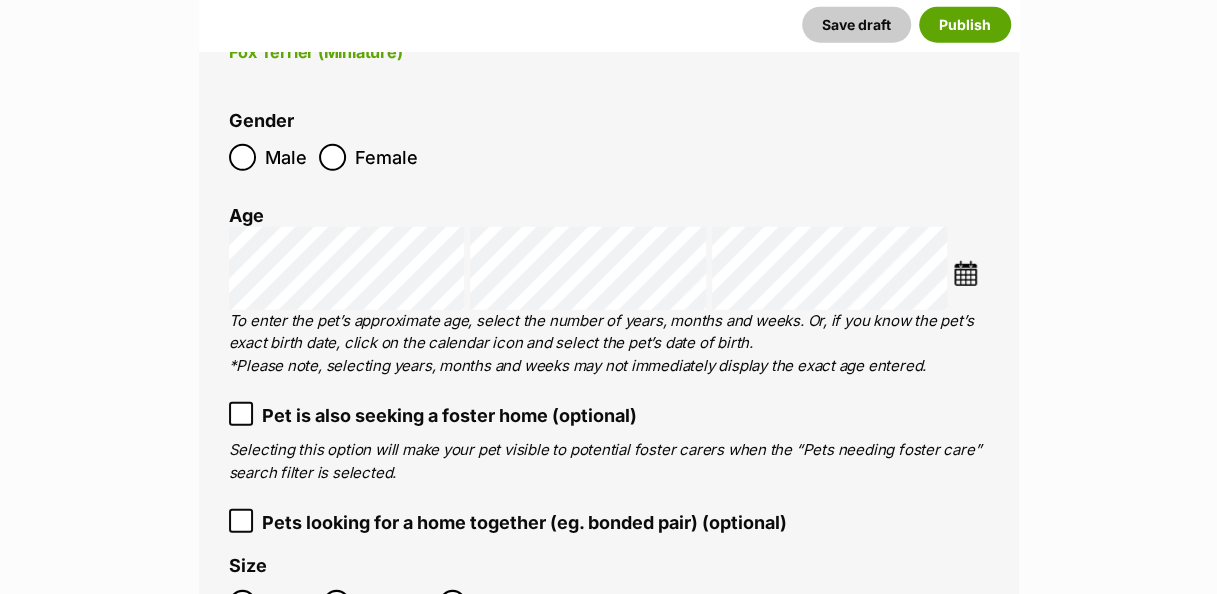 click at bounding box center (965, 273) 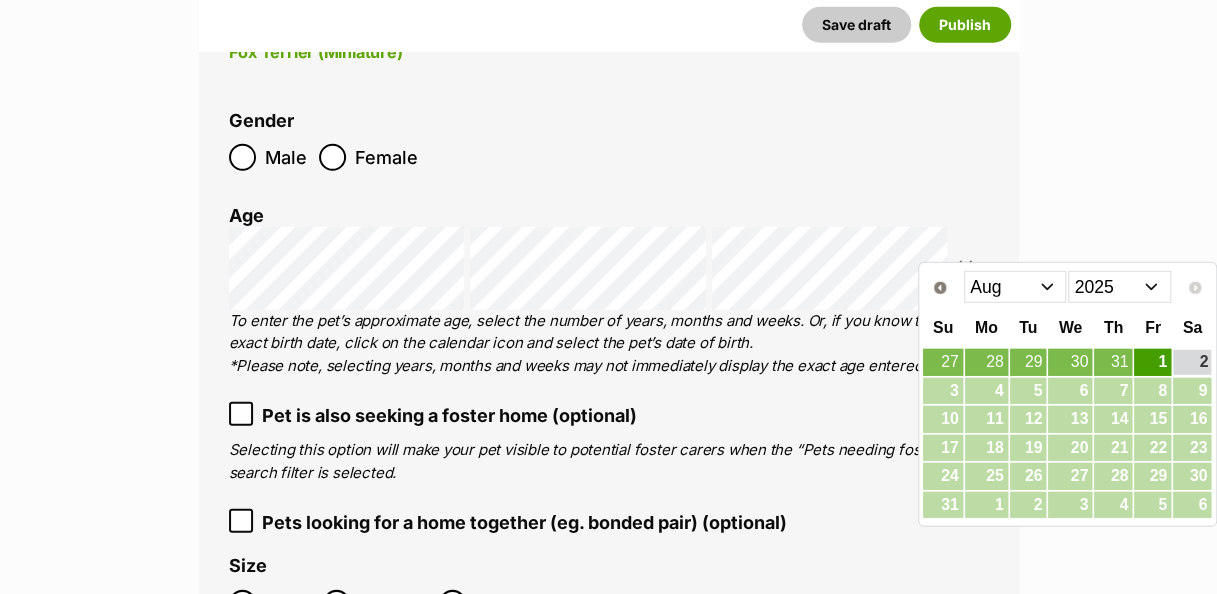 click on "29" at bounding box center [1152, 476] 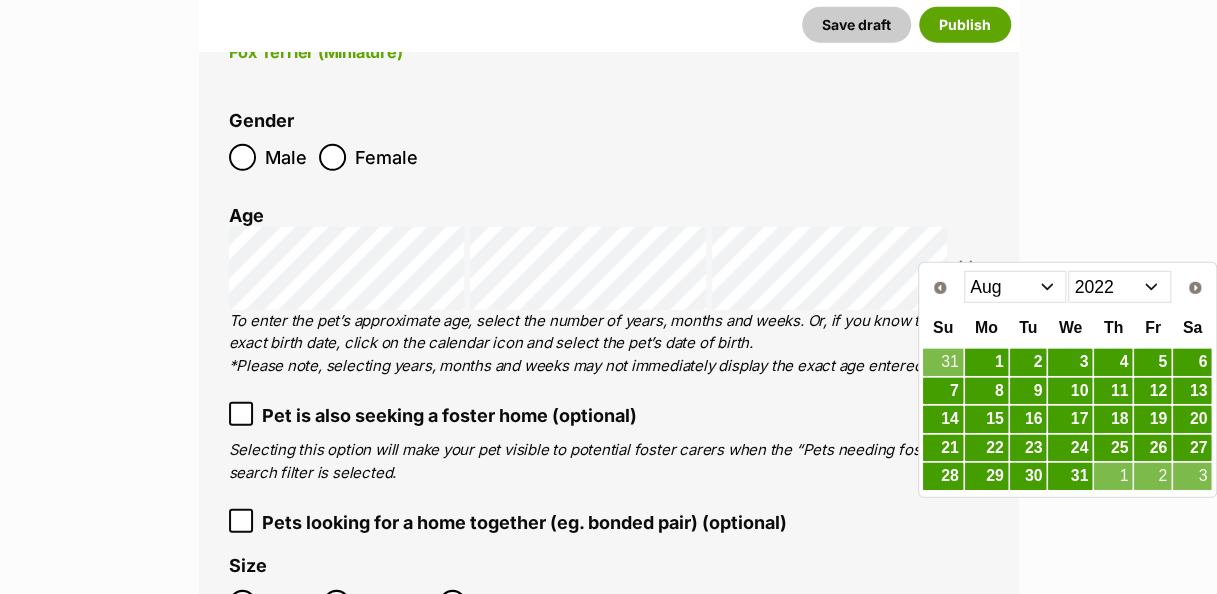click on "Jan Feb Mar Apr May Jun Jul Aug Sep Oct Nov Dec" at bounding box center [1015, 287] 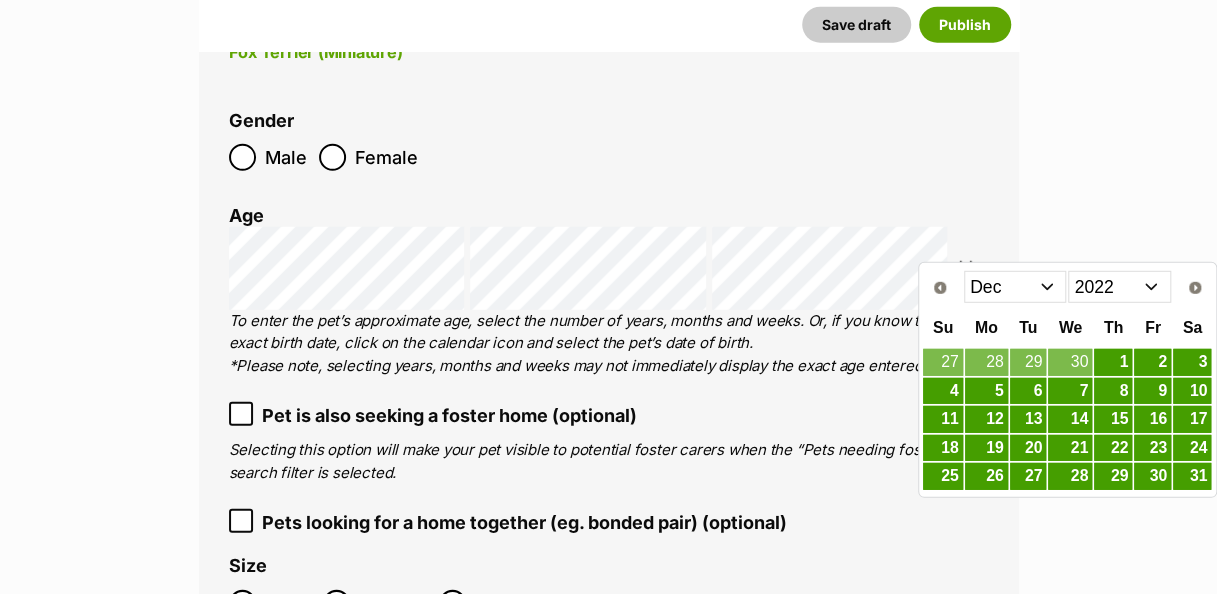 click on "29" at bounding box center [1113, 476] 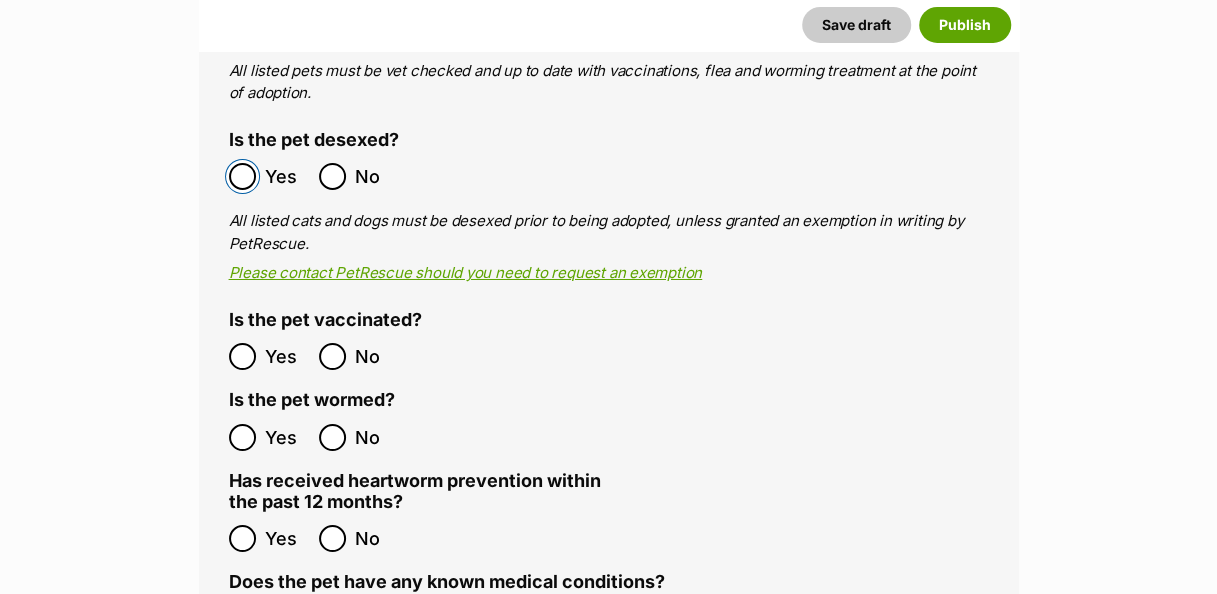 scroll, scrollTop: 3334, scrollLeft: 0, axis: vertical 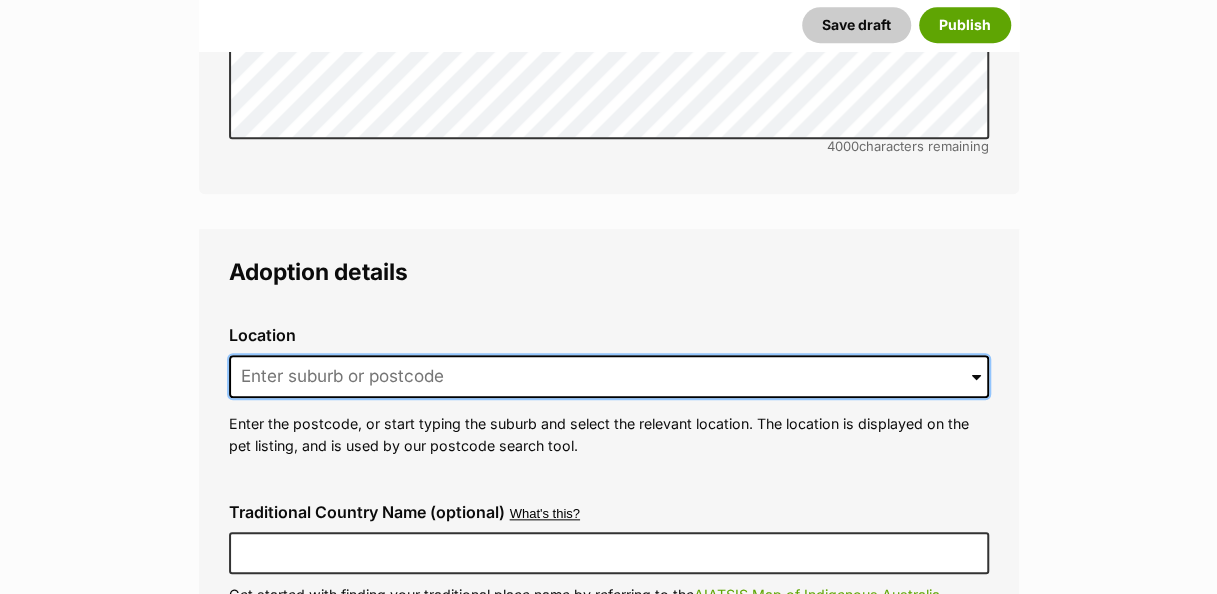click at bounding box center (609, 377) 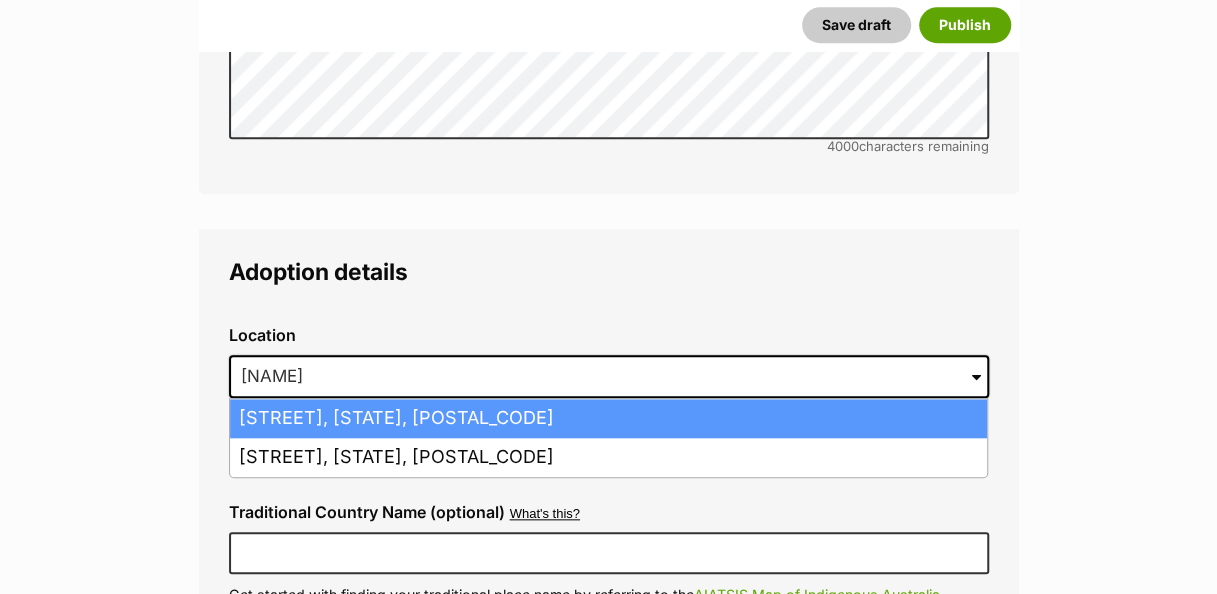 click on "Kingaroy, Queensland, 4610" at bounding box center (608, 418) 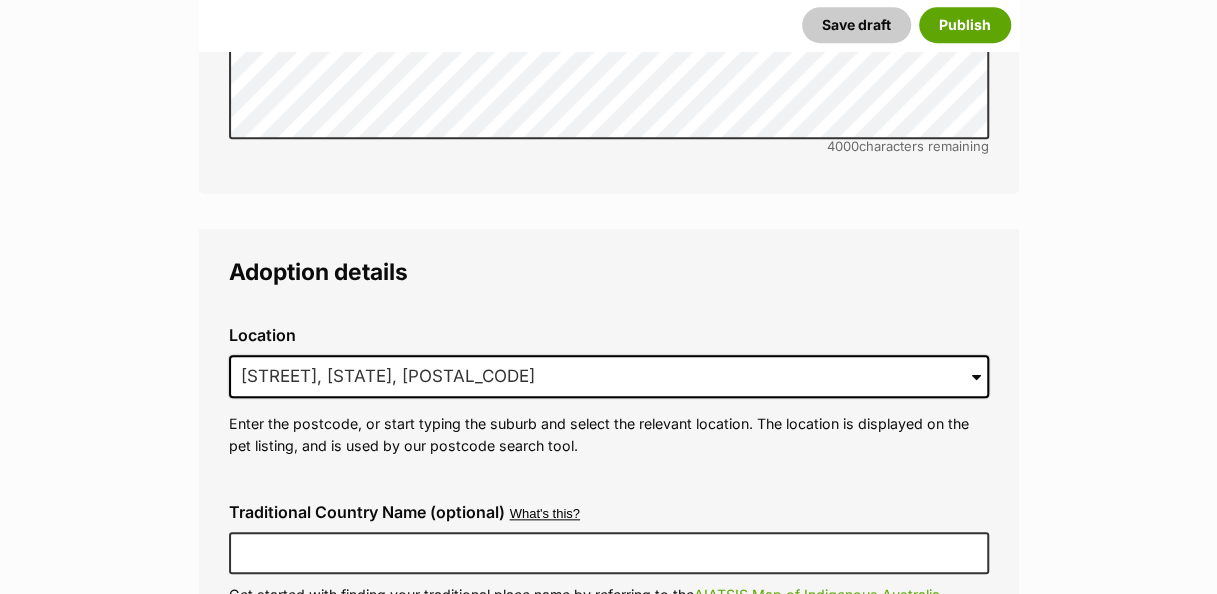 scroll, scrollTop: 0, scrollLeft: 0, axis: both 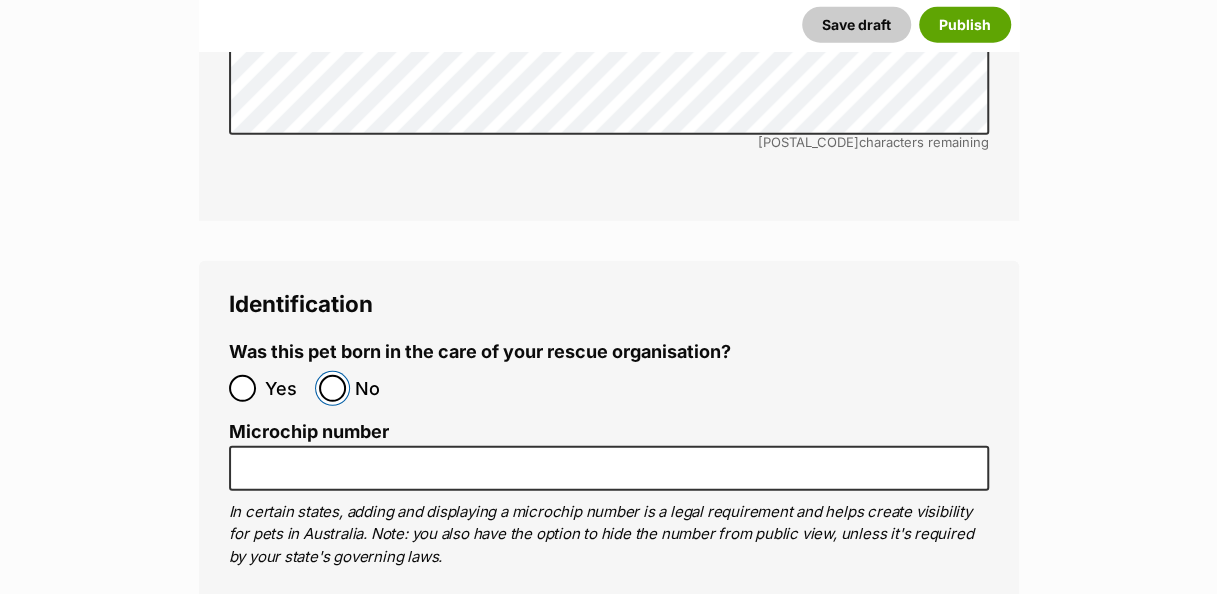 click on "No" at bounding box center [332, 388] 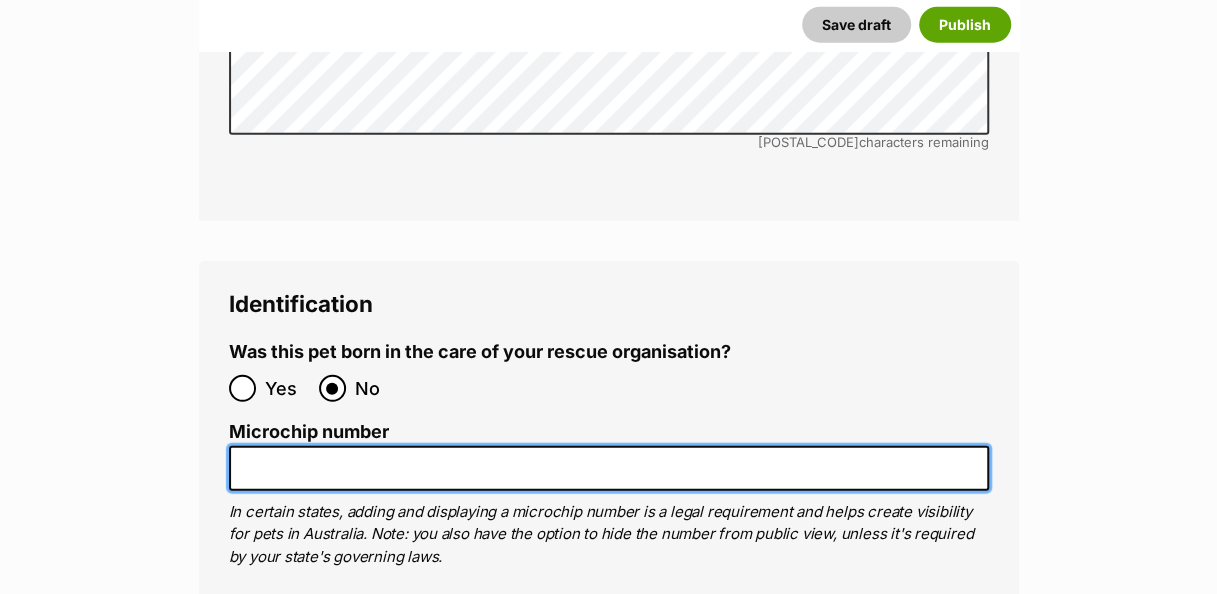 click on "Microchip number" at bounding box center [609, 468] 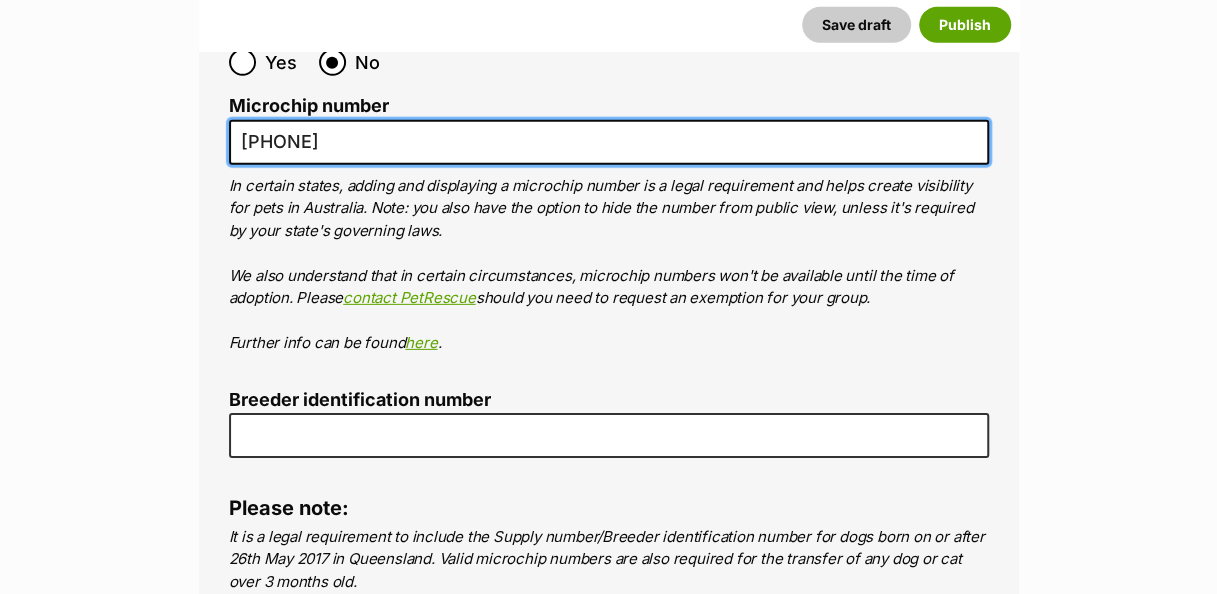 scroll, scrollTop: 6510, scrollLeft: 0, axis: vertical 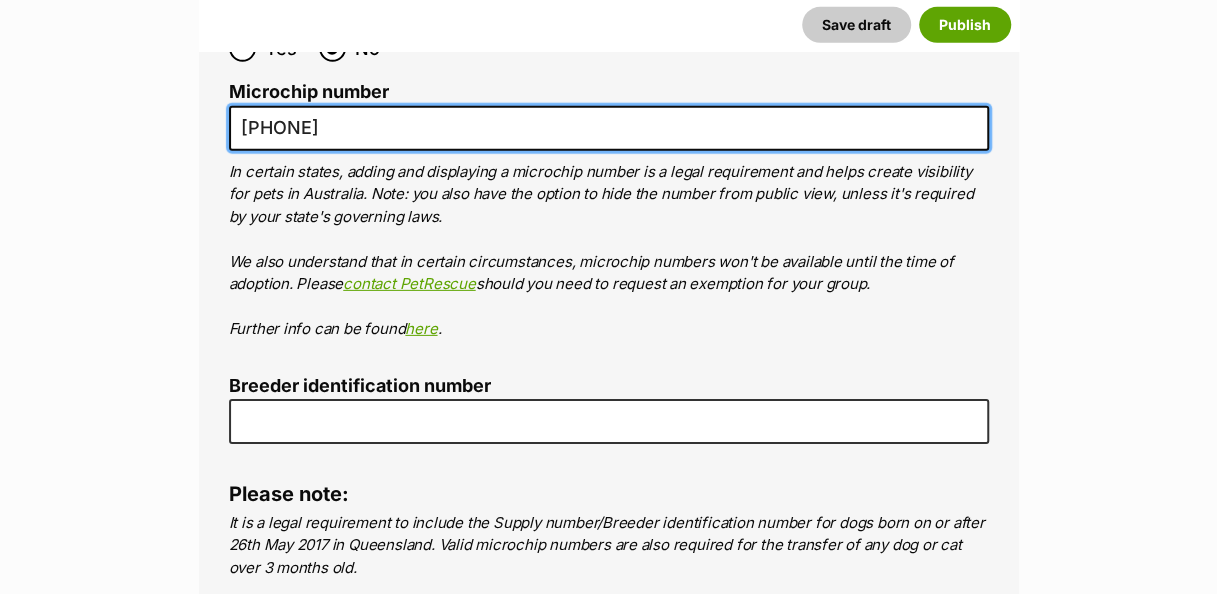type on "953010007947302" 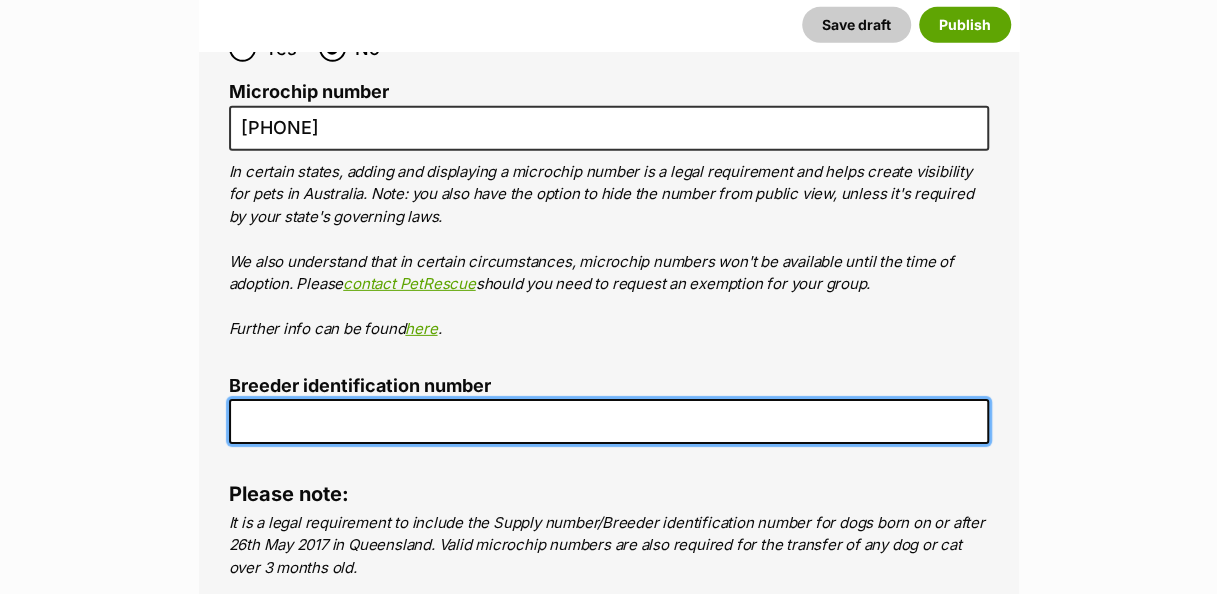 click on "Breeder identification number" at bounding box center (609, 421) 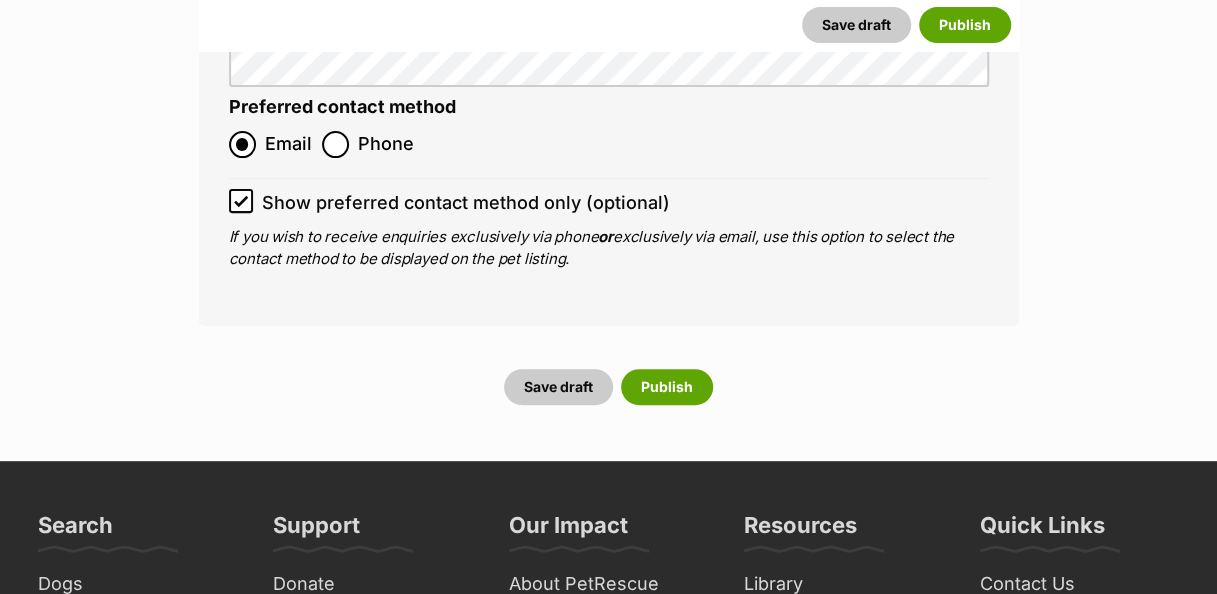 scroll, scrollTop: 7513, scrollLeft: 0, axis: vertical 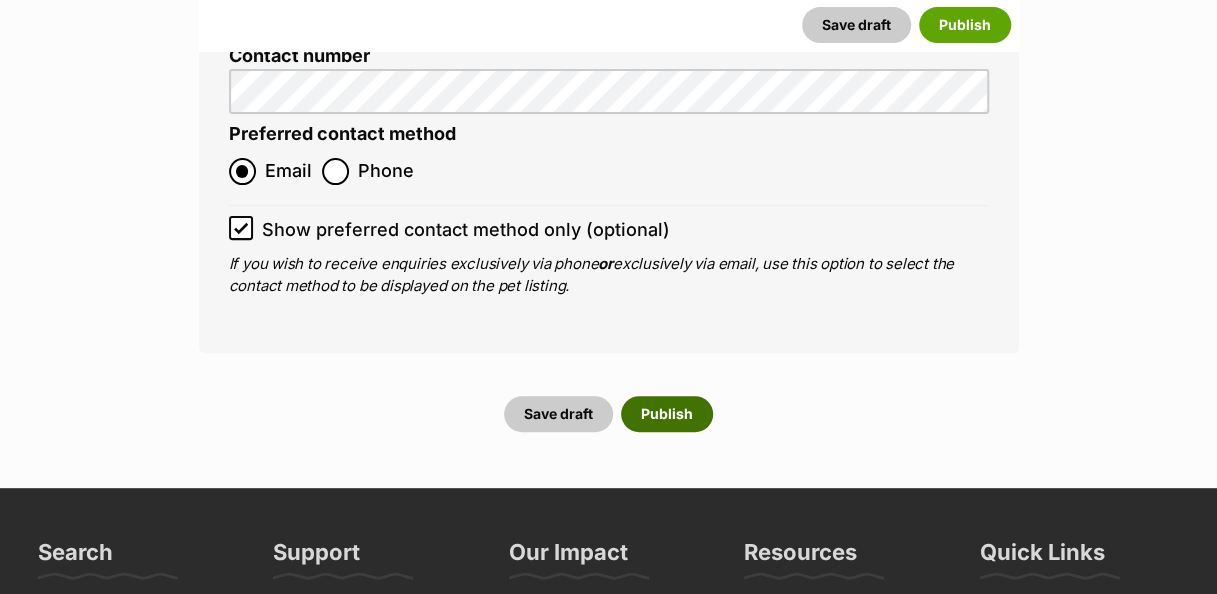 click on "Publish" at bounding box center (667, 414) 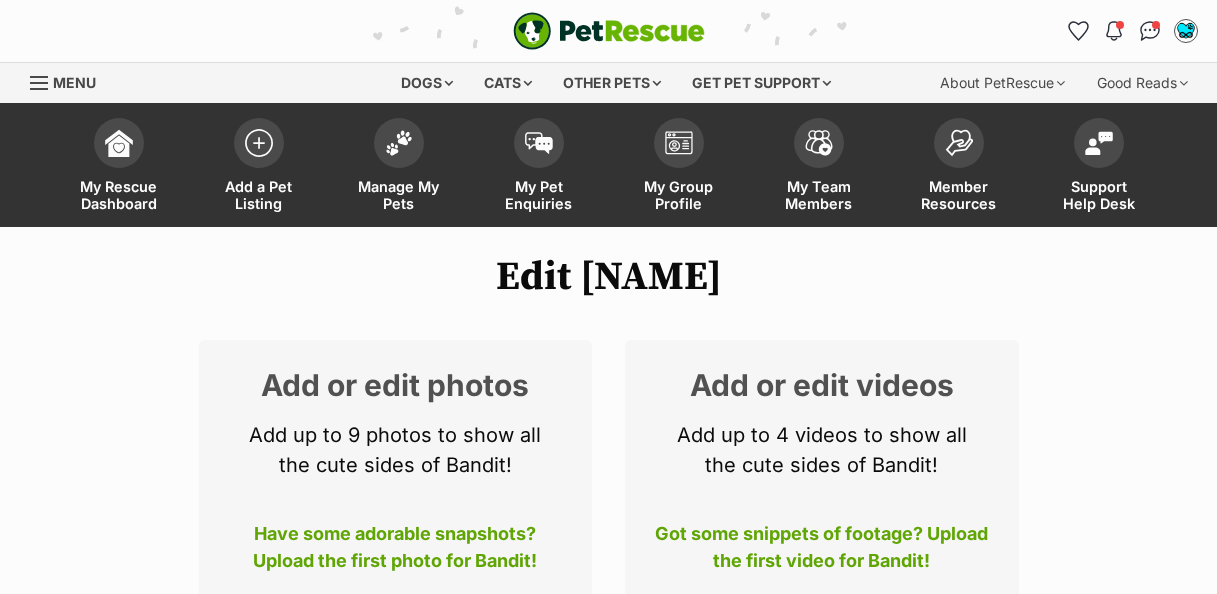 scroll, scrollTop: 0, scrollLeft: 0, axis: both 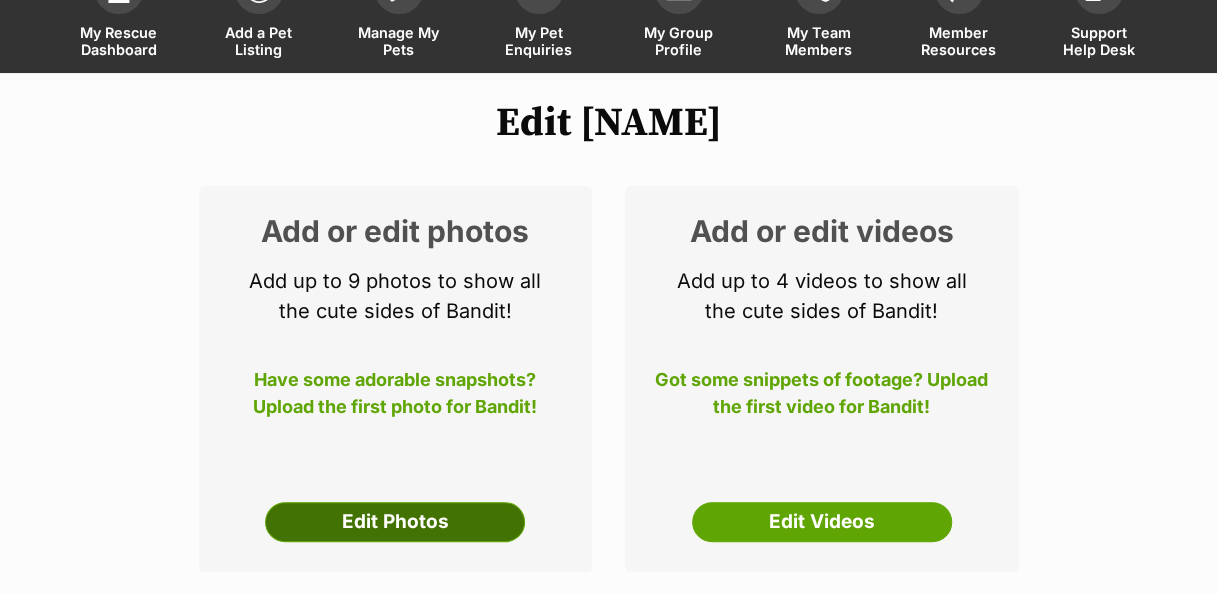 click on "Edit Photos" at bounding box center (395, 522) 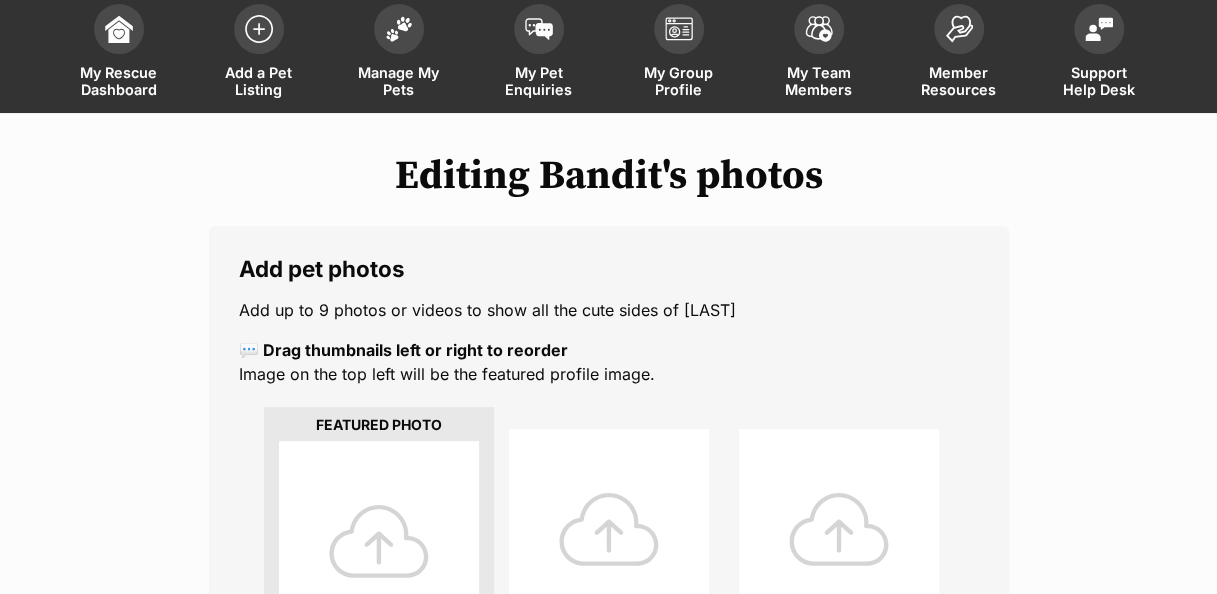 scroll, scrollTop: 126, scrollLeft: 0, axis: vertical 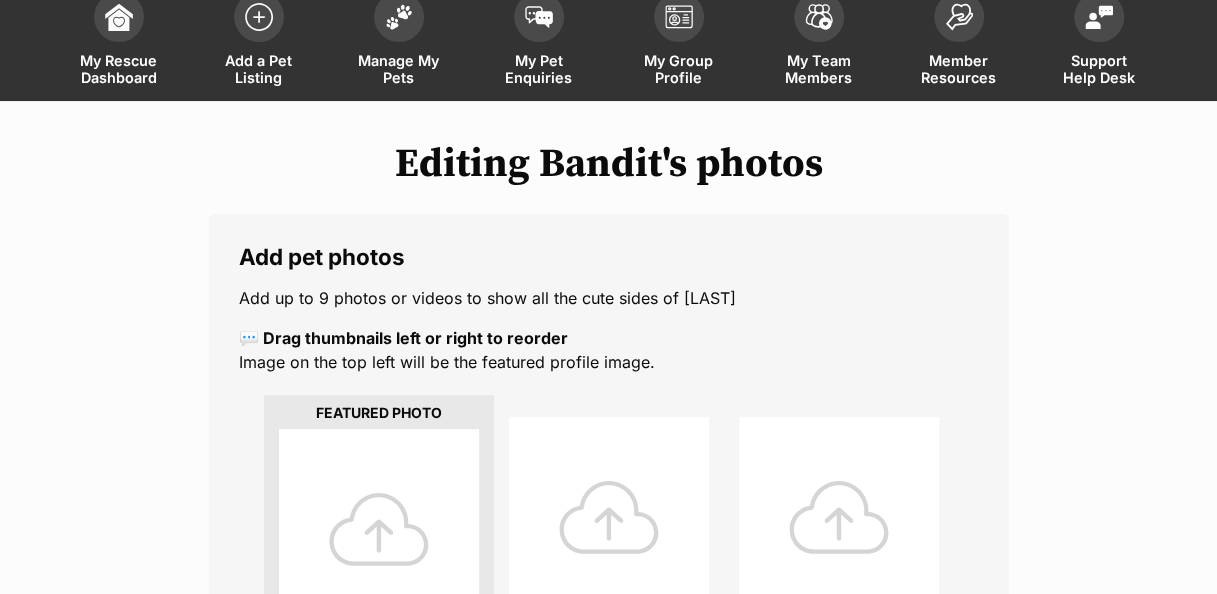 click at bounding box center (379, 529) 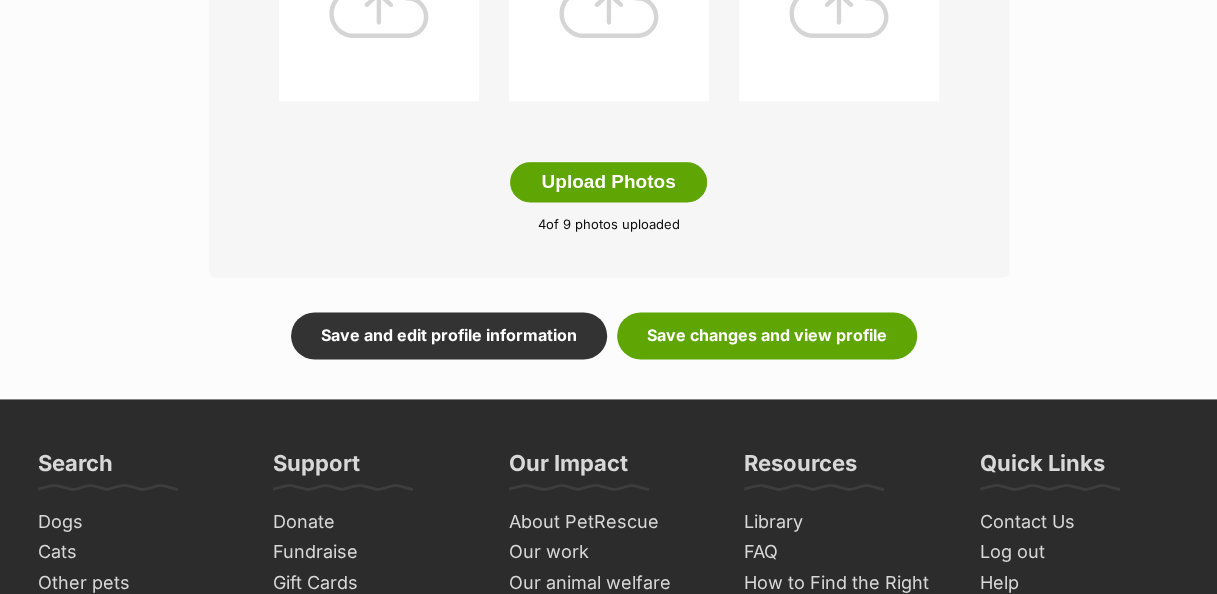 scroll, scrollTop: 1188, scrollLeft: 0, axis: vertical 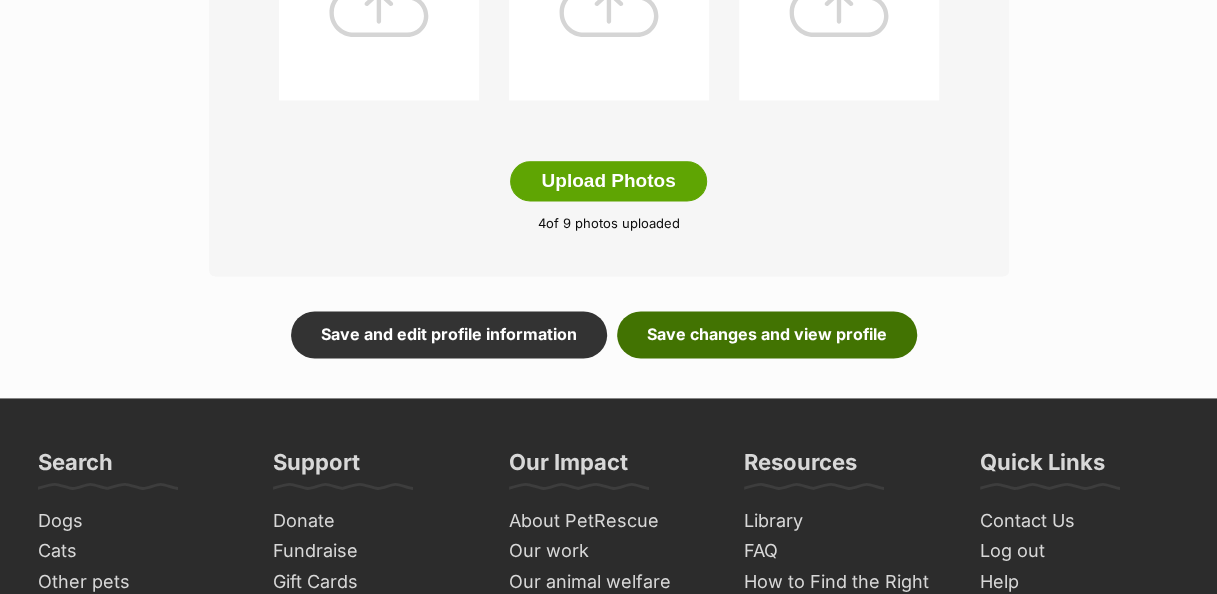 click on "Save changes and view profile" at bounding box center [767, 334] 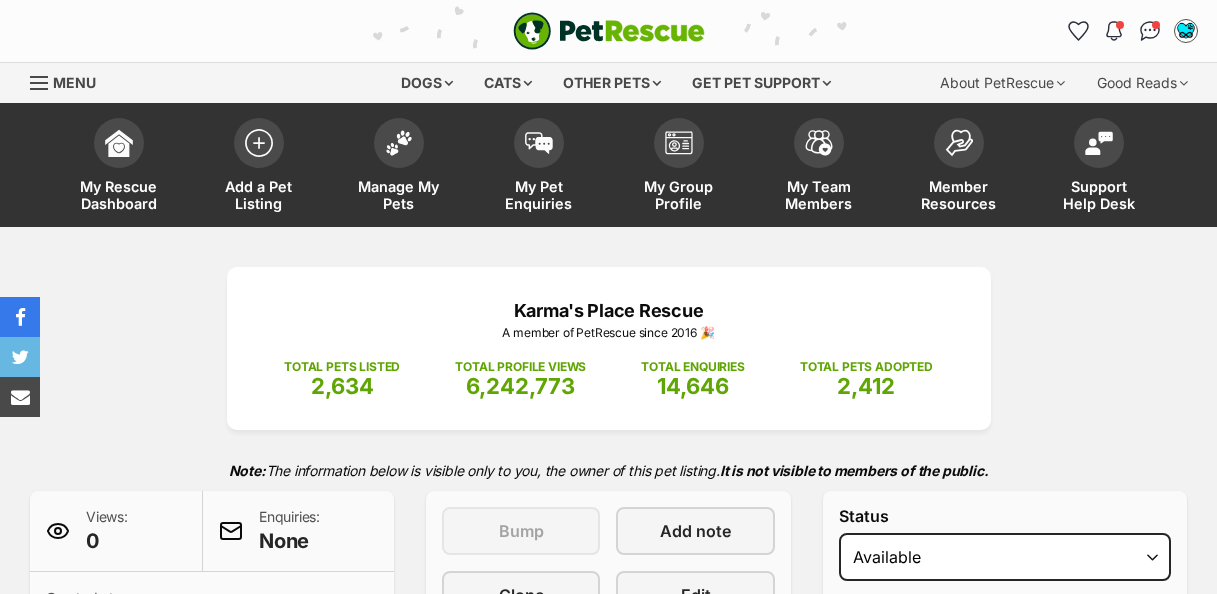 scroll, scrollTop: 0, scrollLeft: 0, axis: both 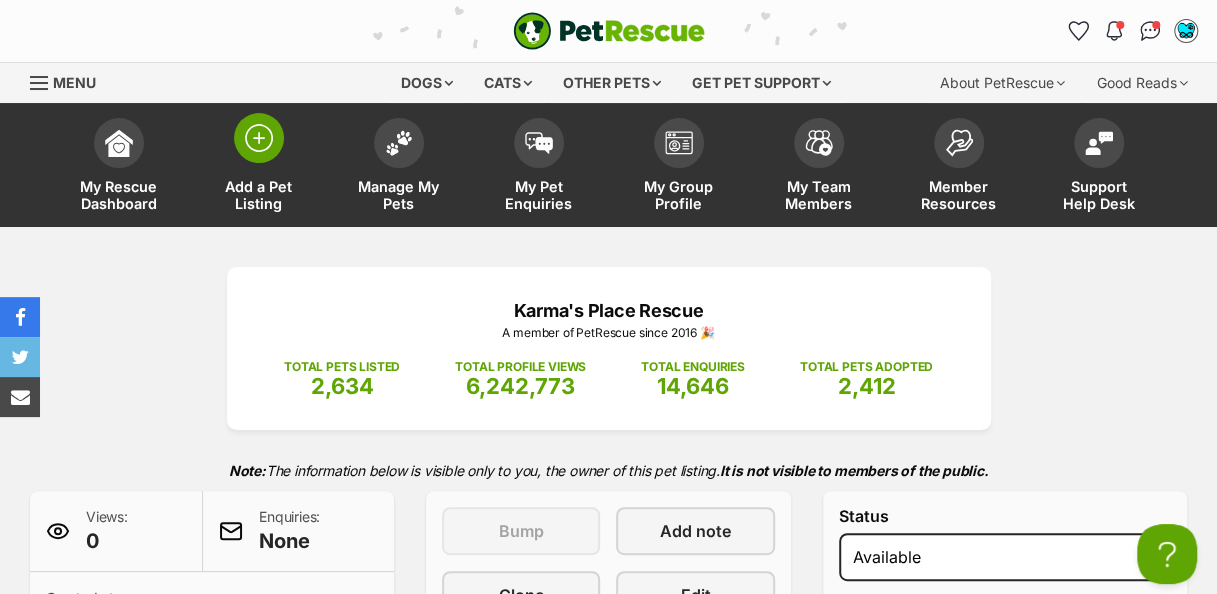 click at bounding box center (259, 138) 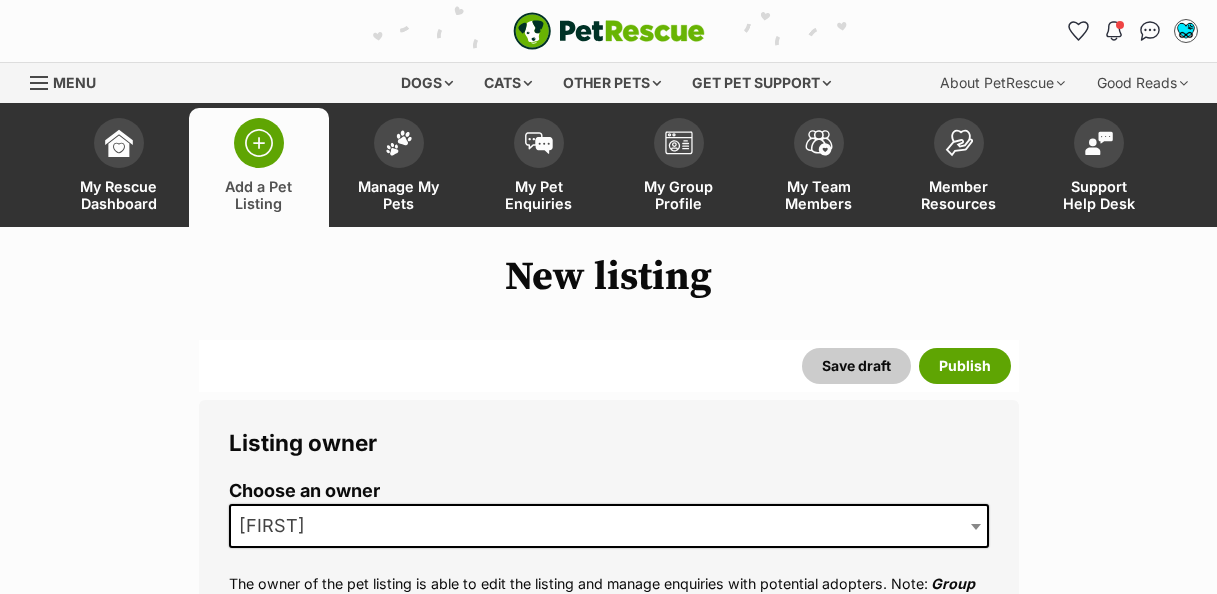 scroll, scrollTop: 556, scrollLeft: 0, axis: vertical 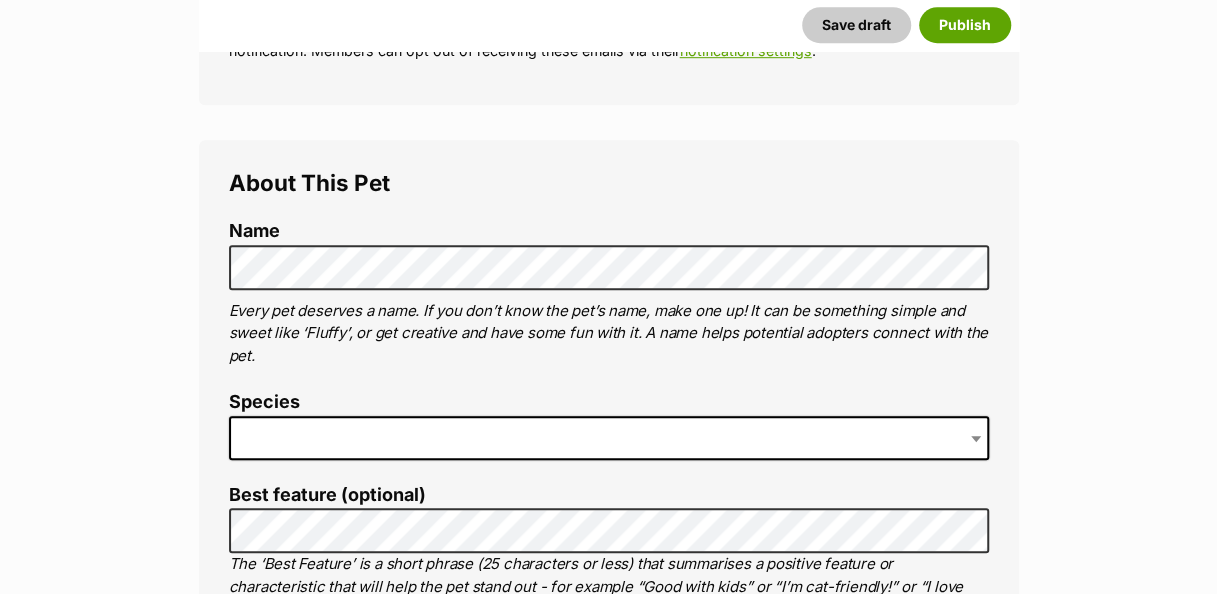 click at bounding box center (609, 438) 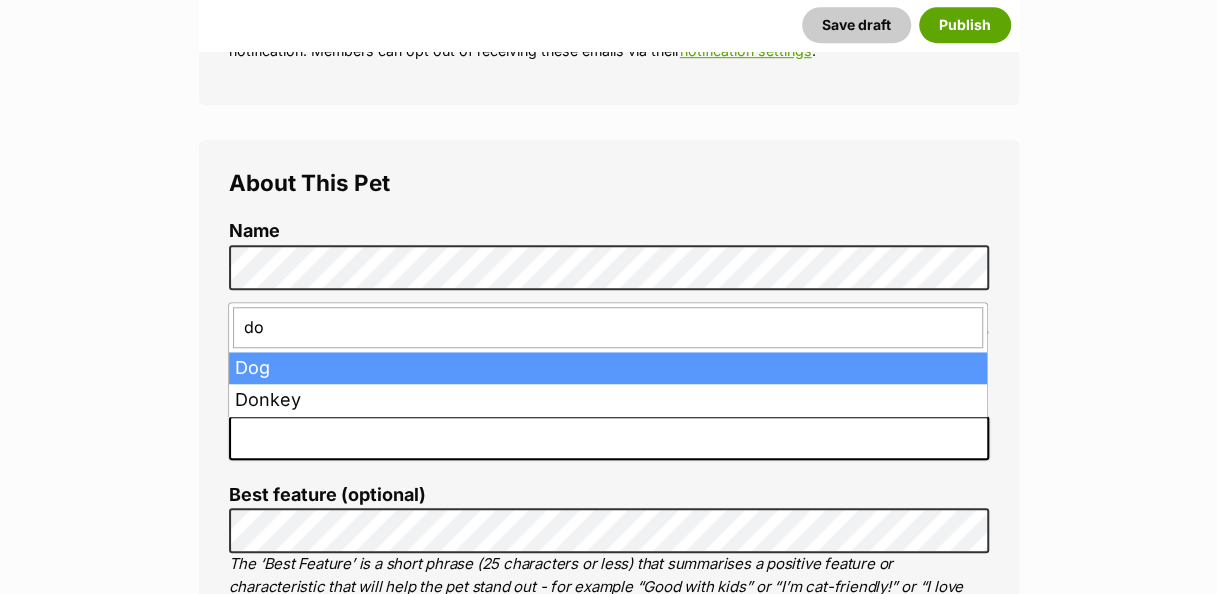 type on "dog" 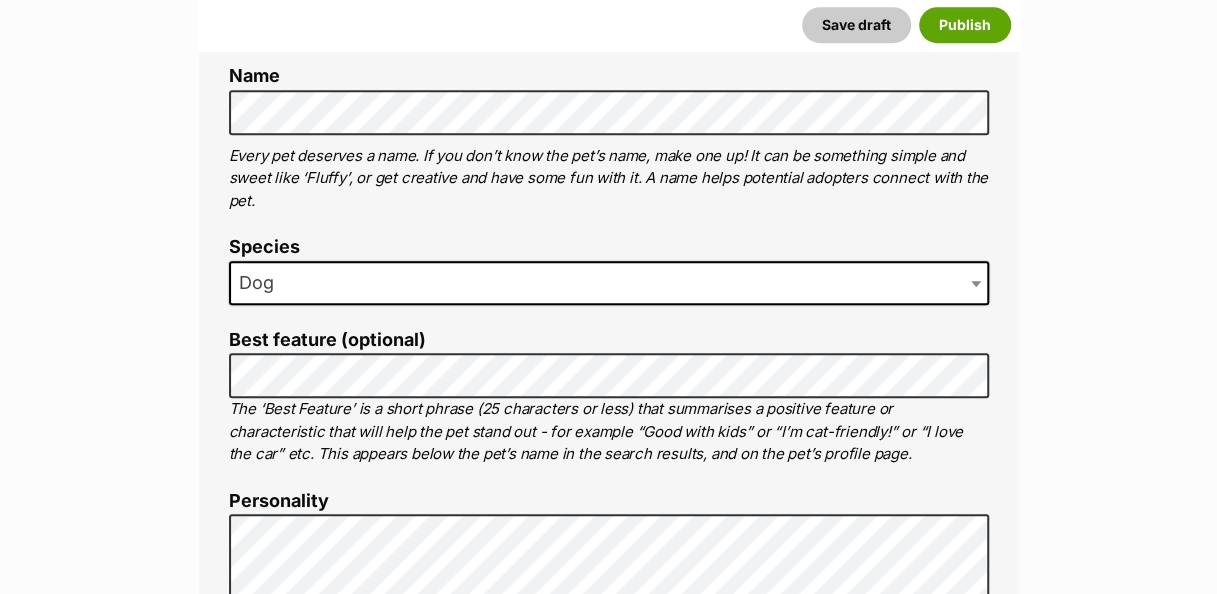 scroll, scrollTop: 801, scrollLeft: 0, axis: vertical 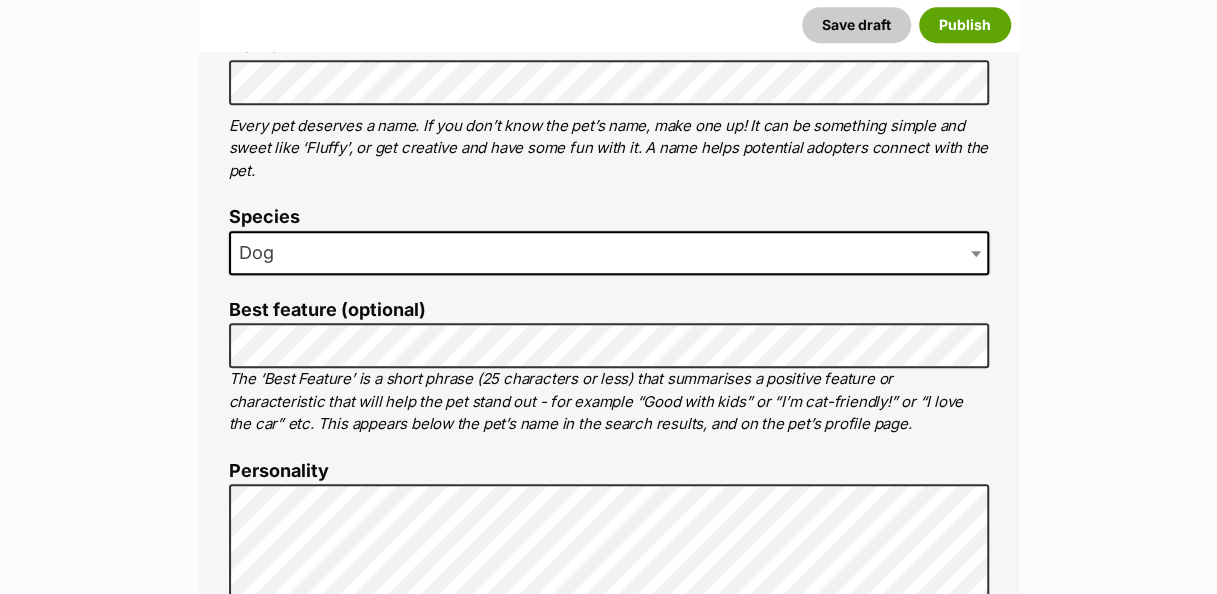 type on "Kingaroy, Queensland, 4610" 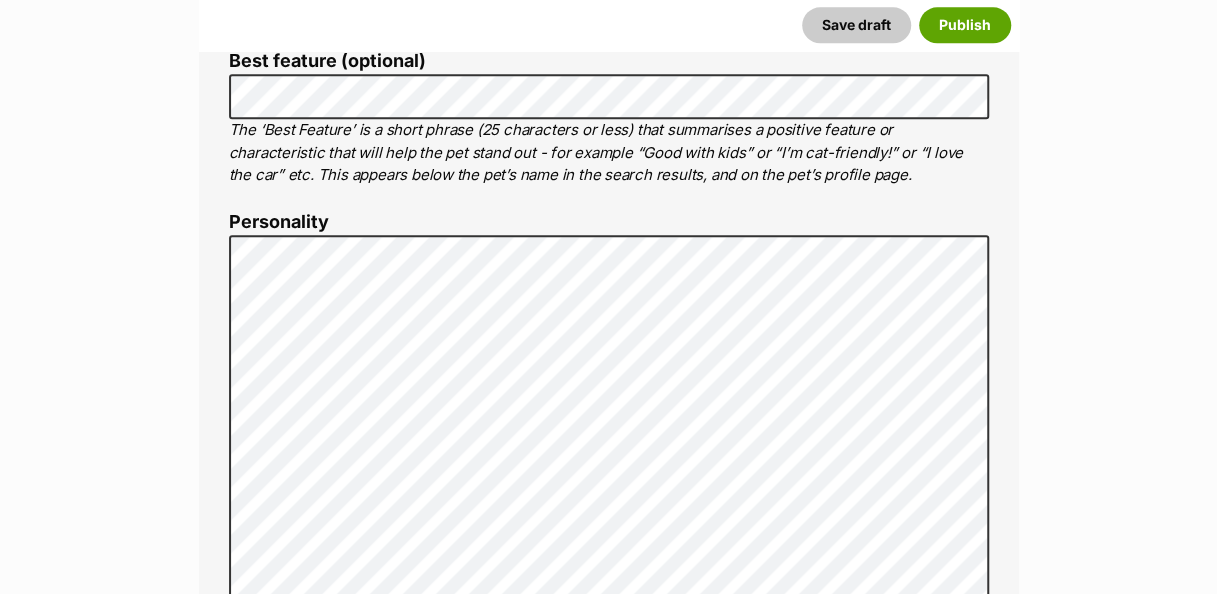 scroll, scrollTop: 1047, scrollLeft: 0, axis: vertical 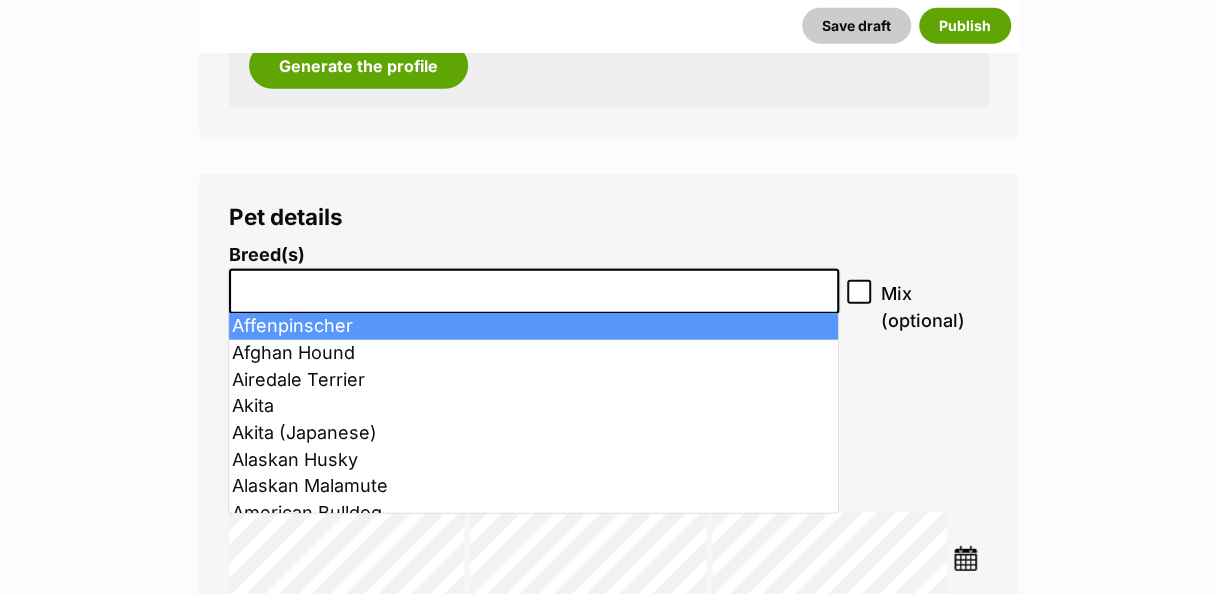 click at bounding box center (534, 286) 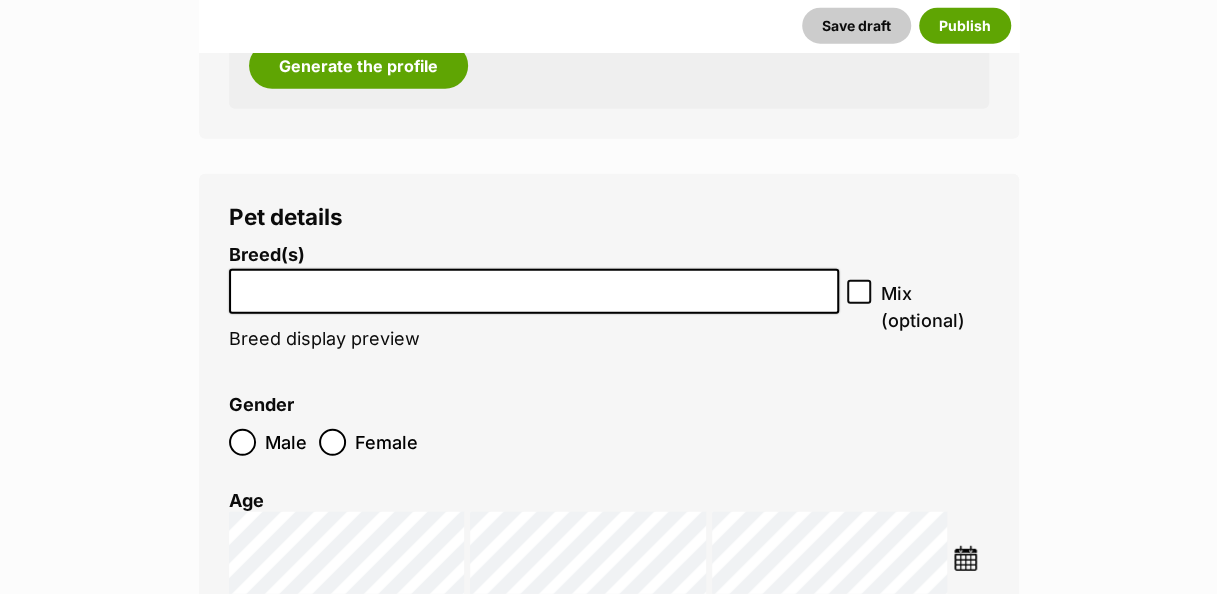 click at bounding box center (534, 286) 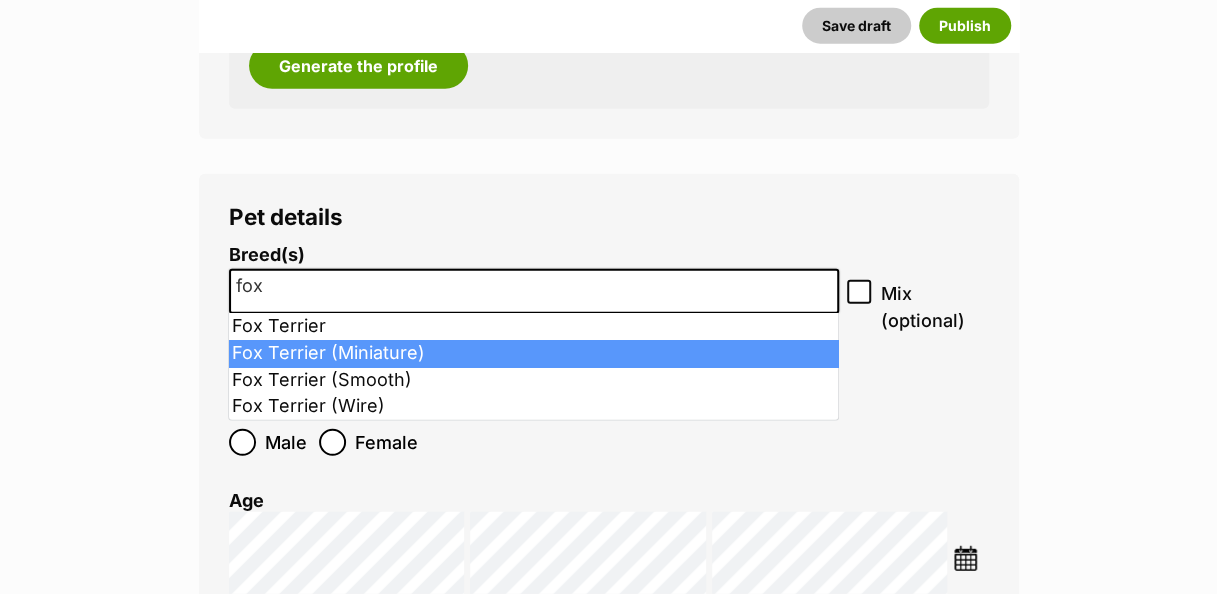 type on "fox" 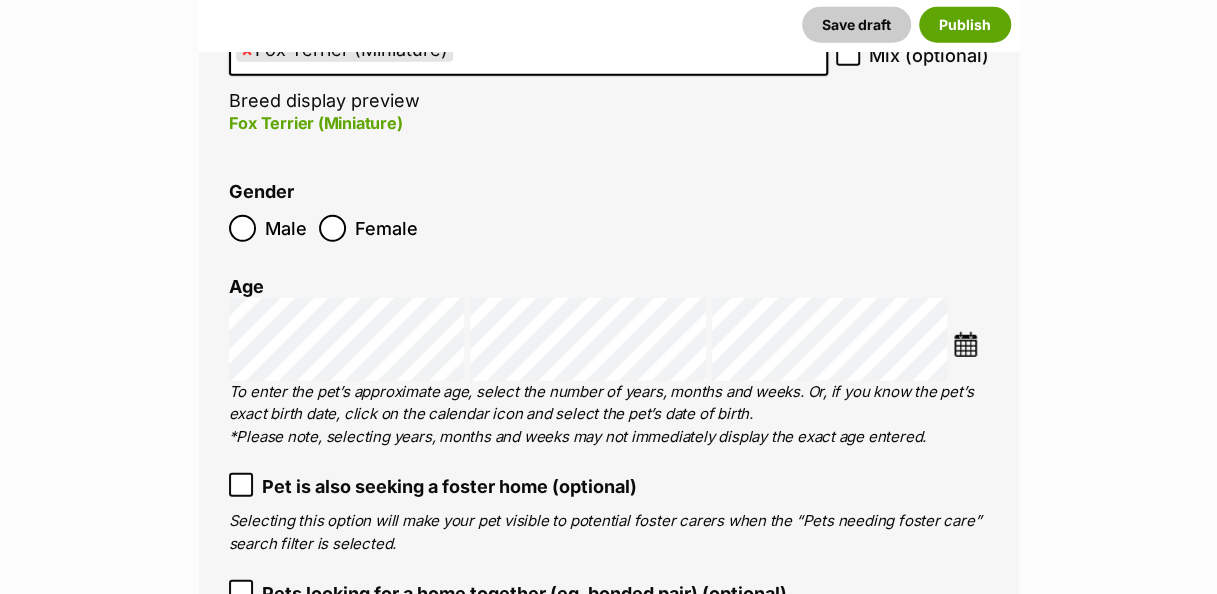 scroll, scrollTop: 2536, scrollLeft: 0, axis: vertical 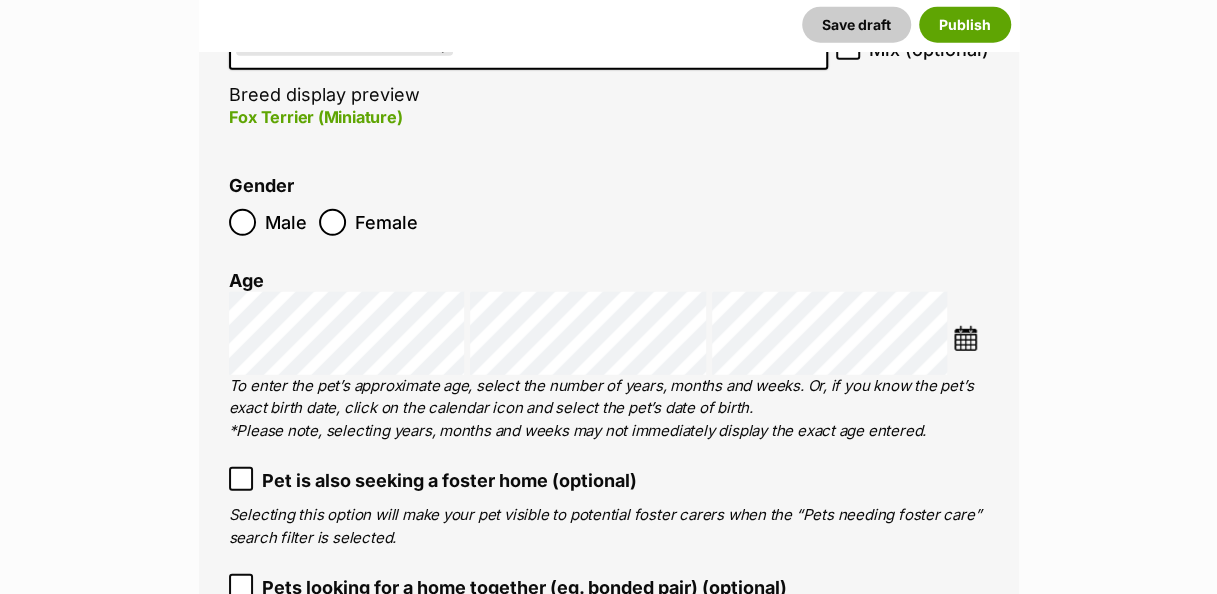click at bounding box center [965, 338] 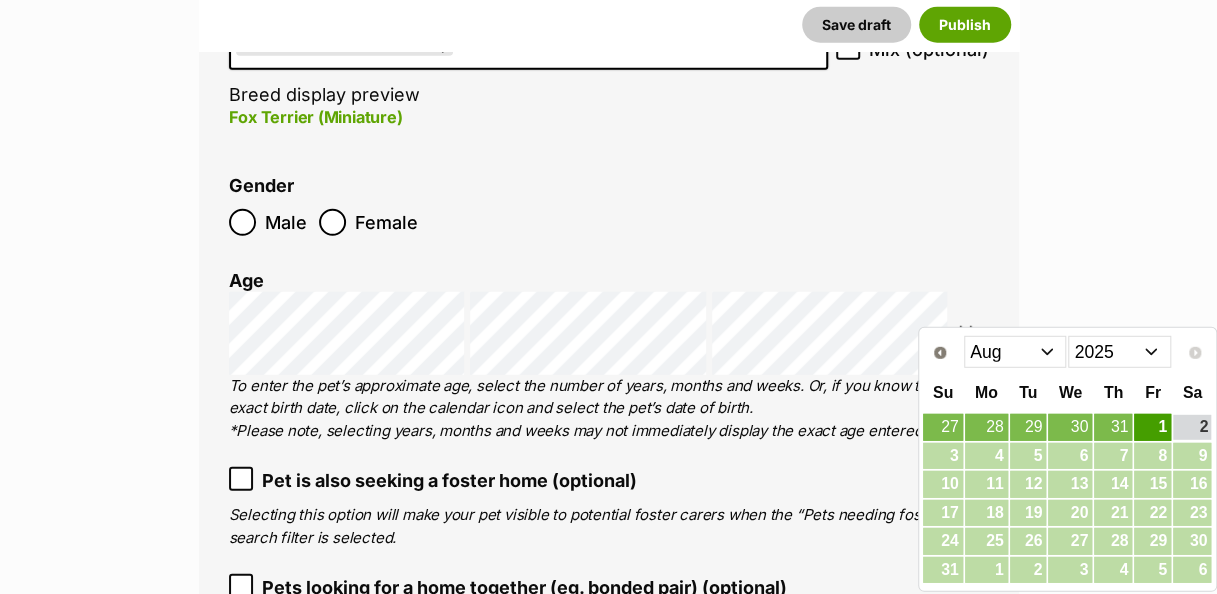 click on "2015 2016 2017 2018 2019 2020 2021 2022 2023 2024 2025" at bounding box center (1119, 352) 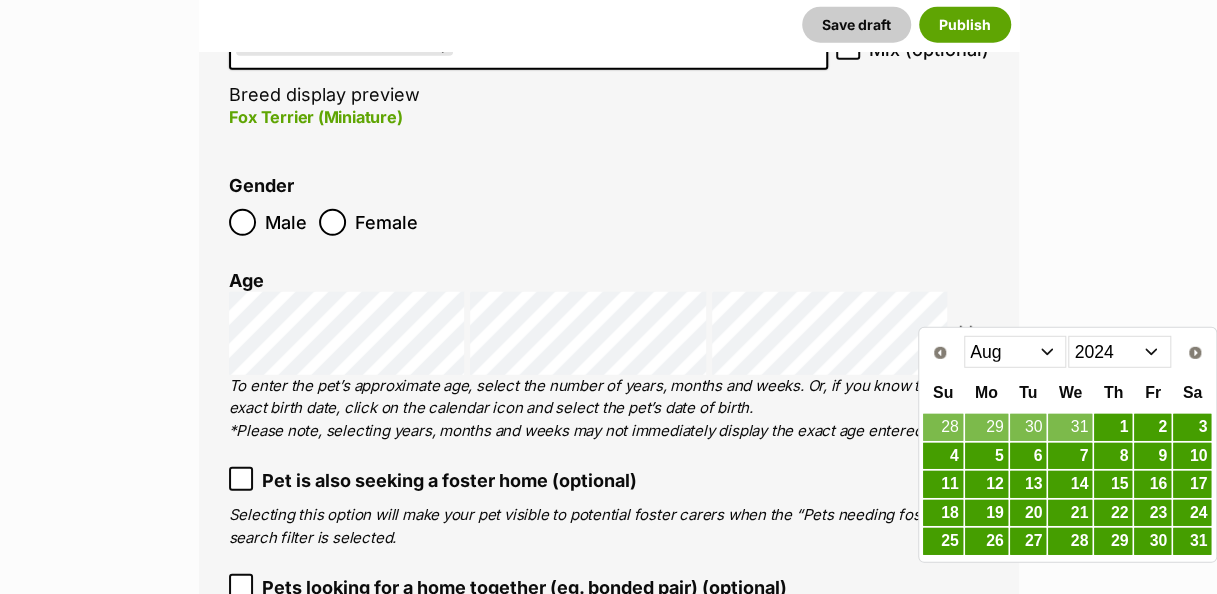 click on "Jan Feb Mar Apr May Jun Jul Aug Sep Oct Nov Dec" at bounding box center (1015, 352) 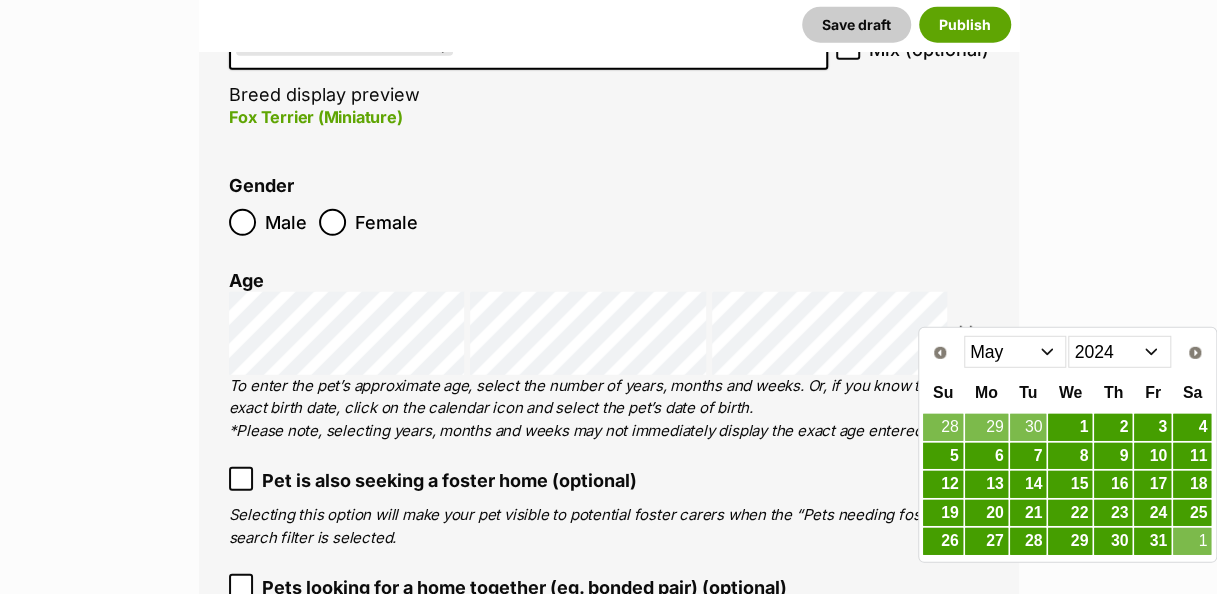 click on "7" at bounding box center [1028, 456] 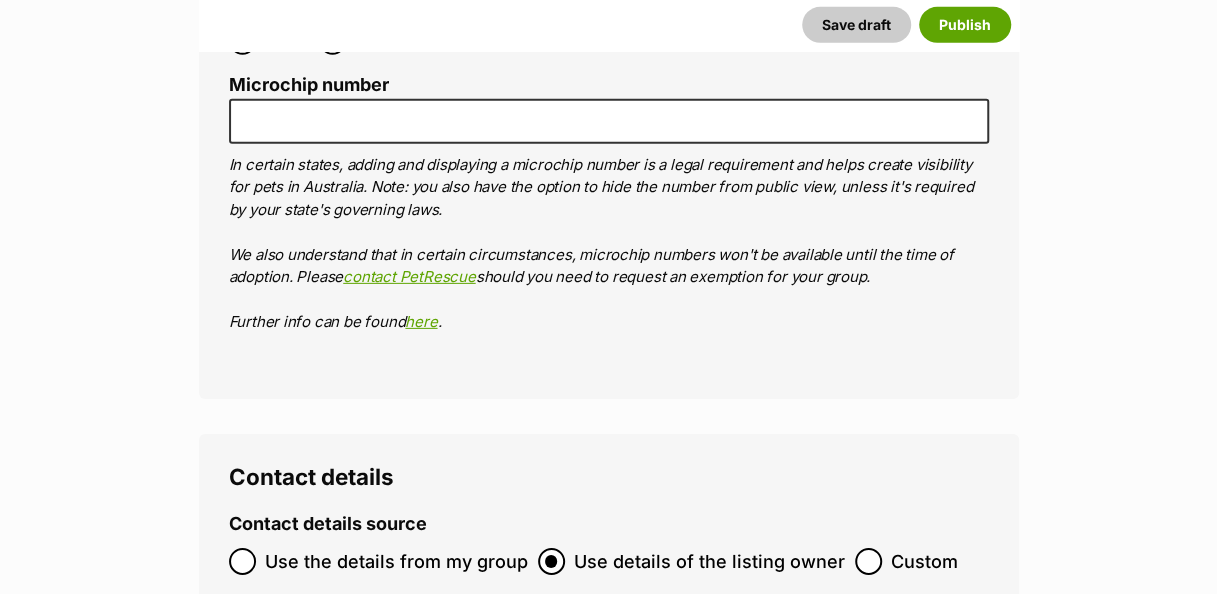 scroll, scrollTop: 6506, scrollLeft: 0, axis: vertical 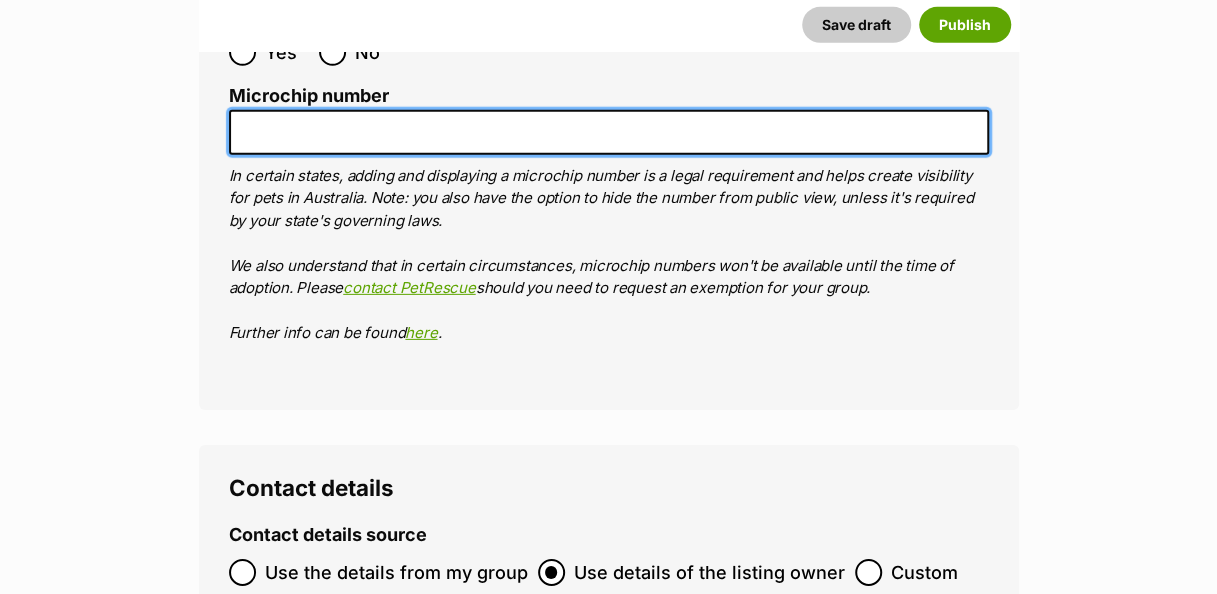 click on "Microchip number" at bounding box center [609, 132] 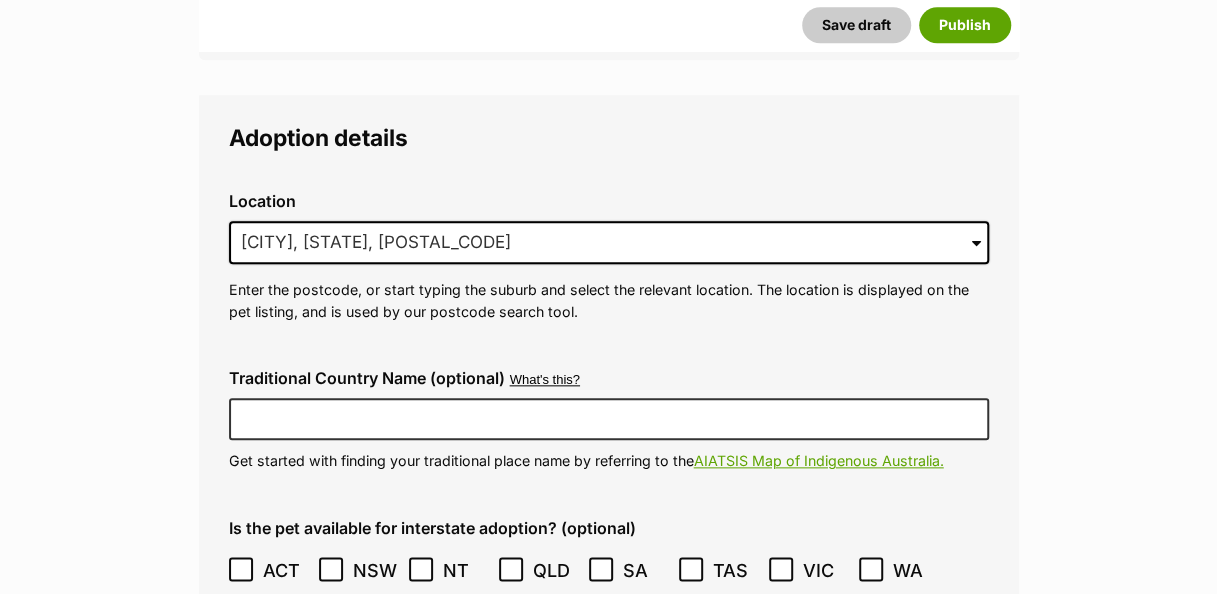 scroll, scrollTop: 4510, scrollLeft: 0, axis: vertical 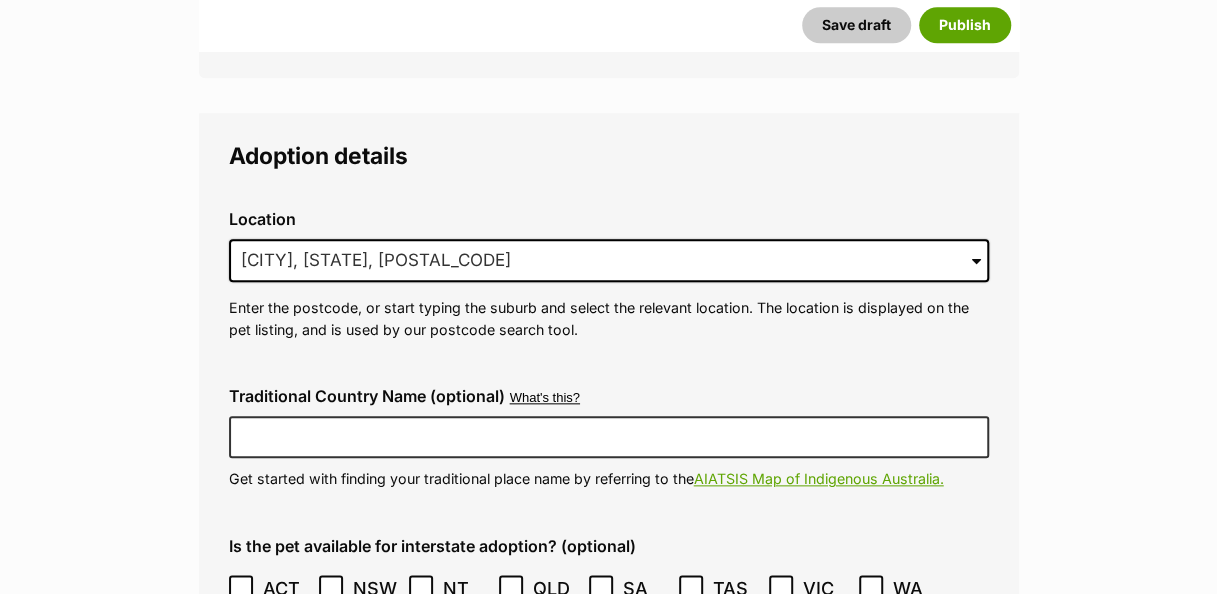 type on "953010007947293" 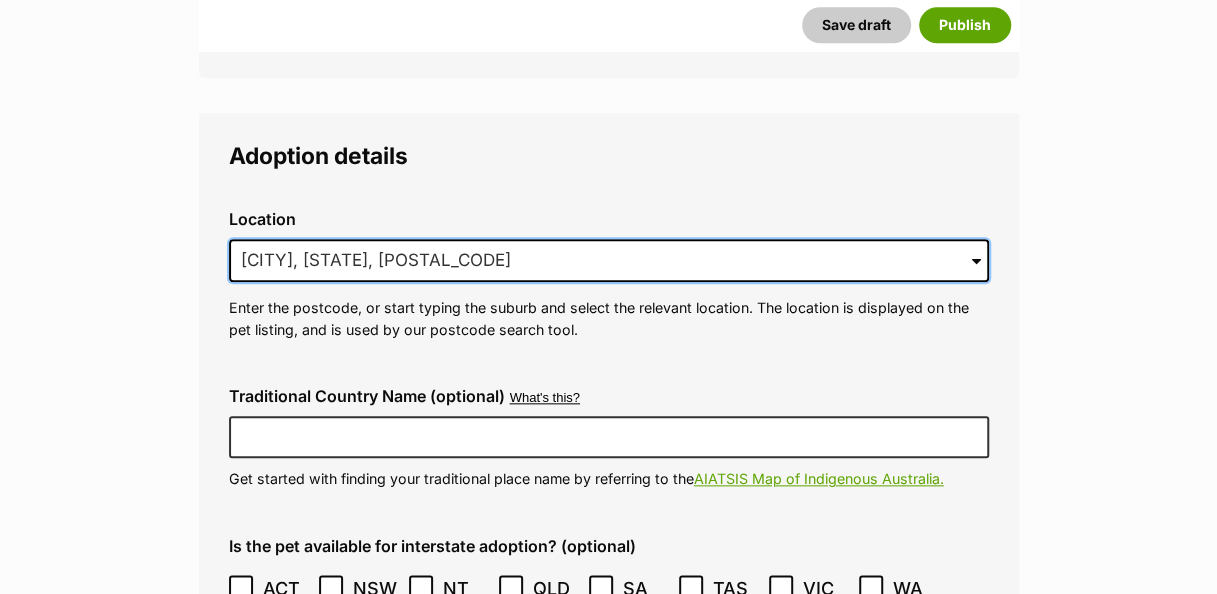 click on "Kingaroy, Queensland, 4610" at bounding box center (609, 261) 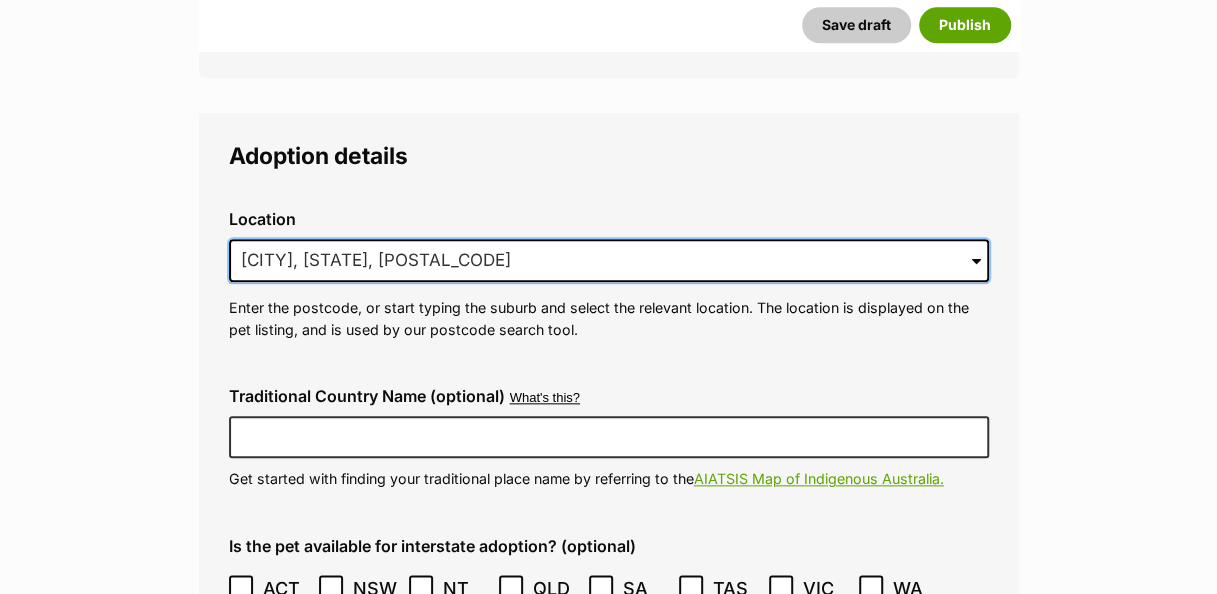 type on "Kingaroy, Queensland, 4610" 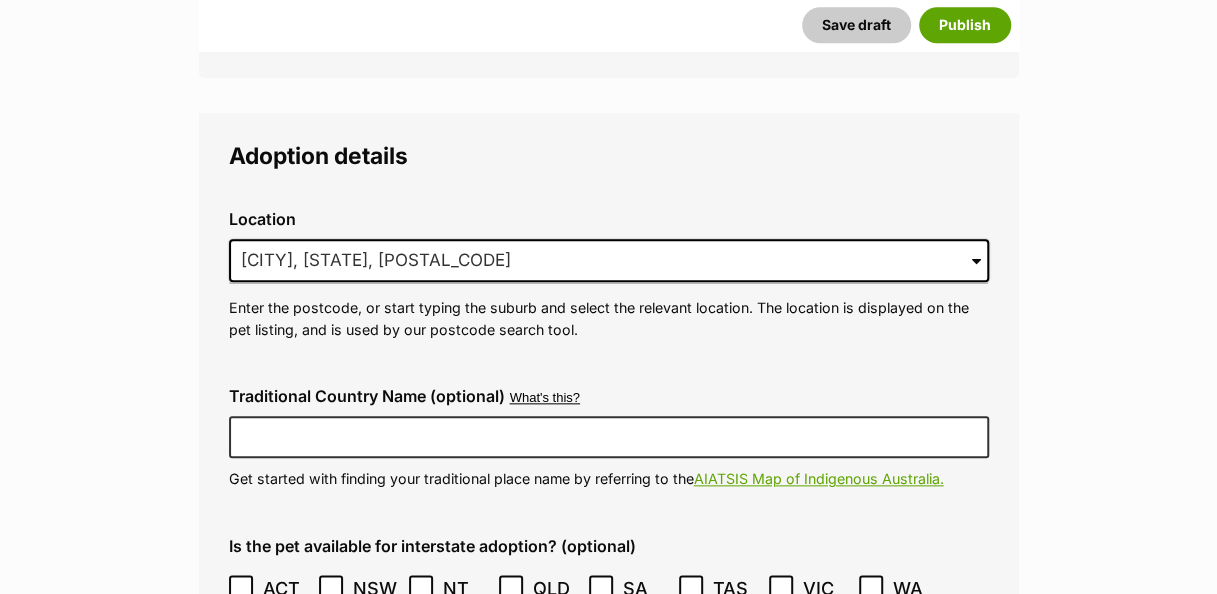 click on "New listing
Listing owner Choose an owner Sam
The owner of the pet listing is able to edit the listing and manage enquiries with potential adopters. Note:
Group Admins
are also able to edit this pet listing and manage all it's enquiries.
Any time this pet receives new enquiries or messages from potential adopters, we'll also send you an email notification. Members can opt out of receiving these emails via their
notification settings .
About This Pet Name
Henlo there, it looks like you might be using the pet name field to indicate that this pet is now on hold - we recommend updating the status to on hold from the listing page instead!
Every pet deserves a name. If you don’t know the pet’s name, make one up! It can be something simple and sweet like ‘Fluffy’, or get creative and have some fun with it. A name helps potential adopters connect with the pet.
Species Dog
Best feature (optional)
Personality 8000  characters remaining
Pet Listing Rules" at bounding box center (608, -517) 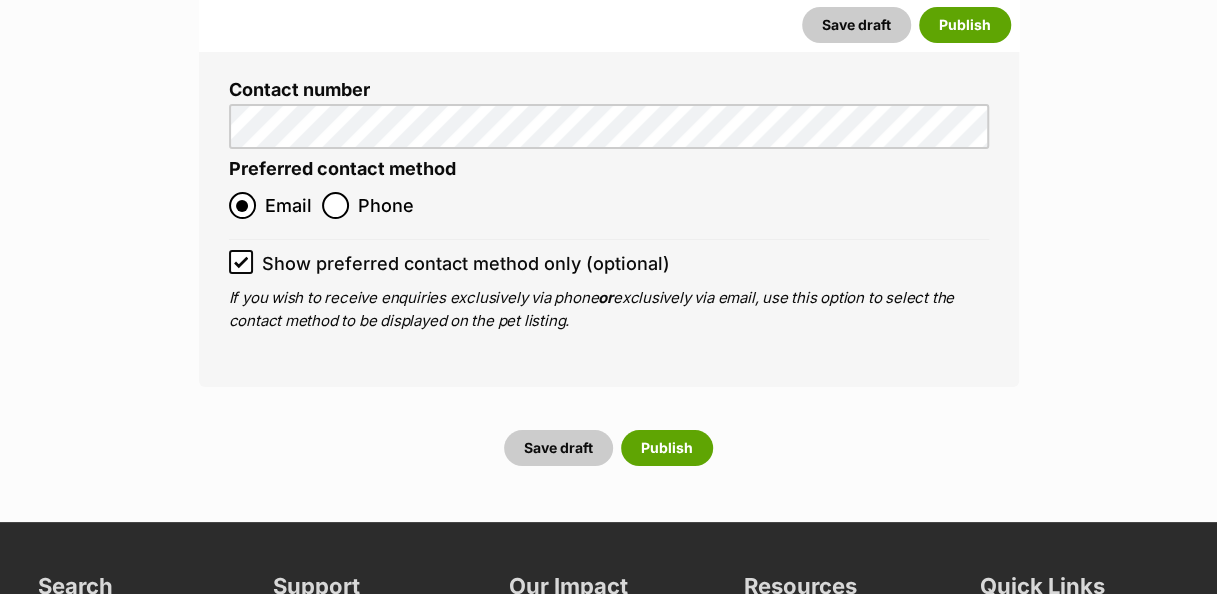 scroll, scrollTop: 7265, scrollLeft: 0, axis: vertical 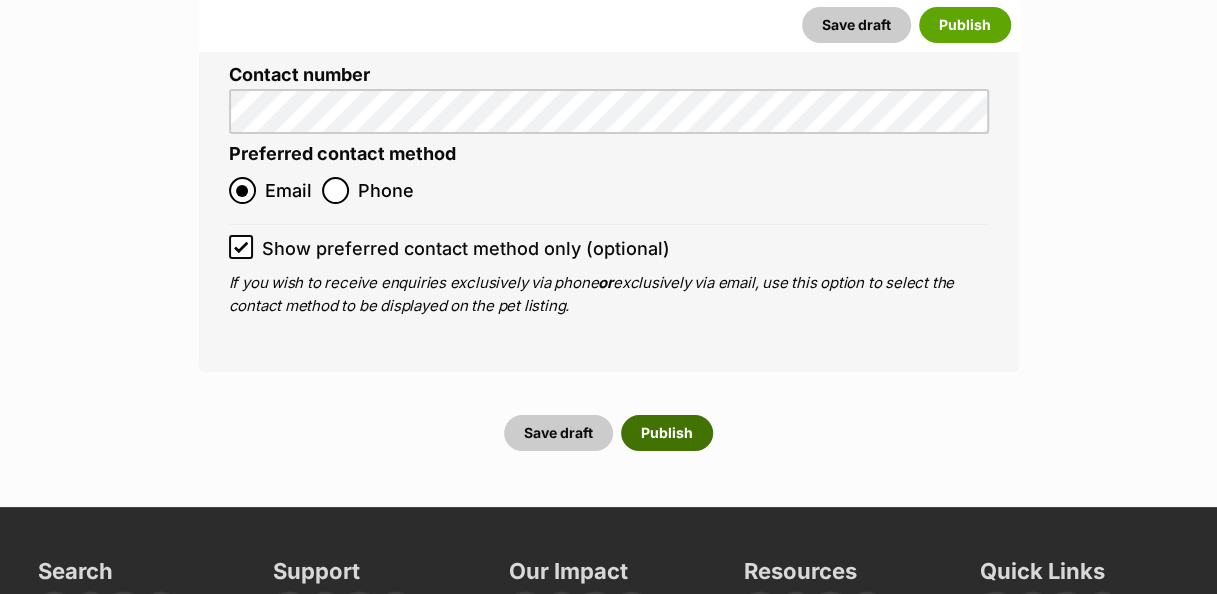 click on "Publish" at bounding box center [667, 433] 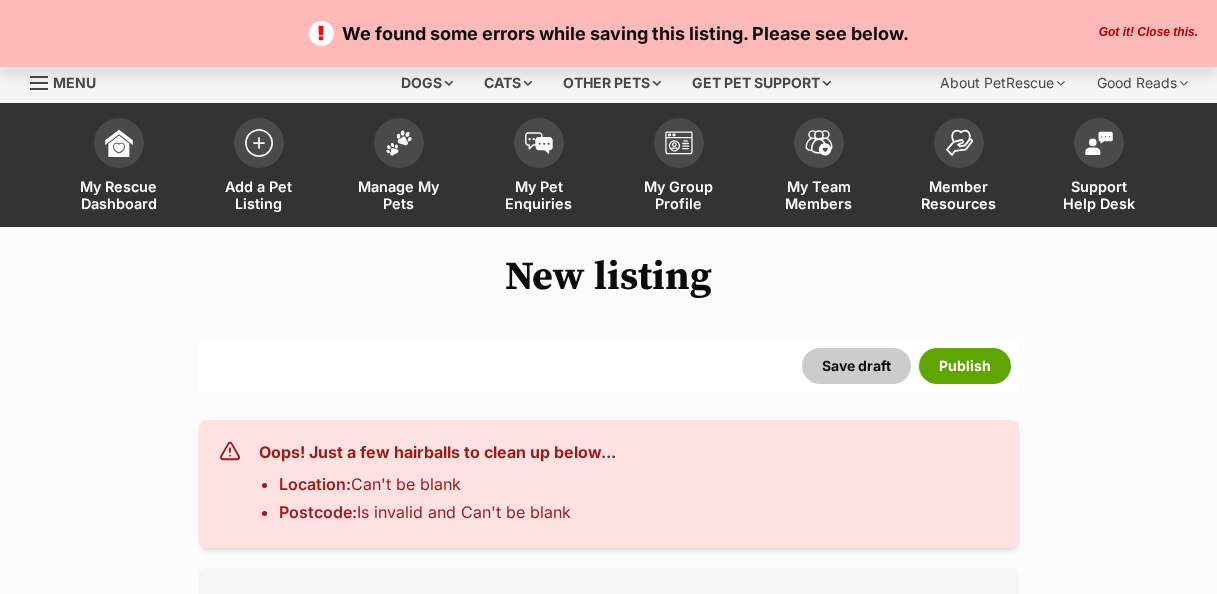 scroll, scrollTop: 0, scrollLeft: 0, axis: both 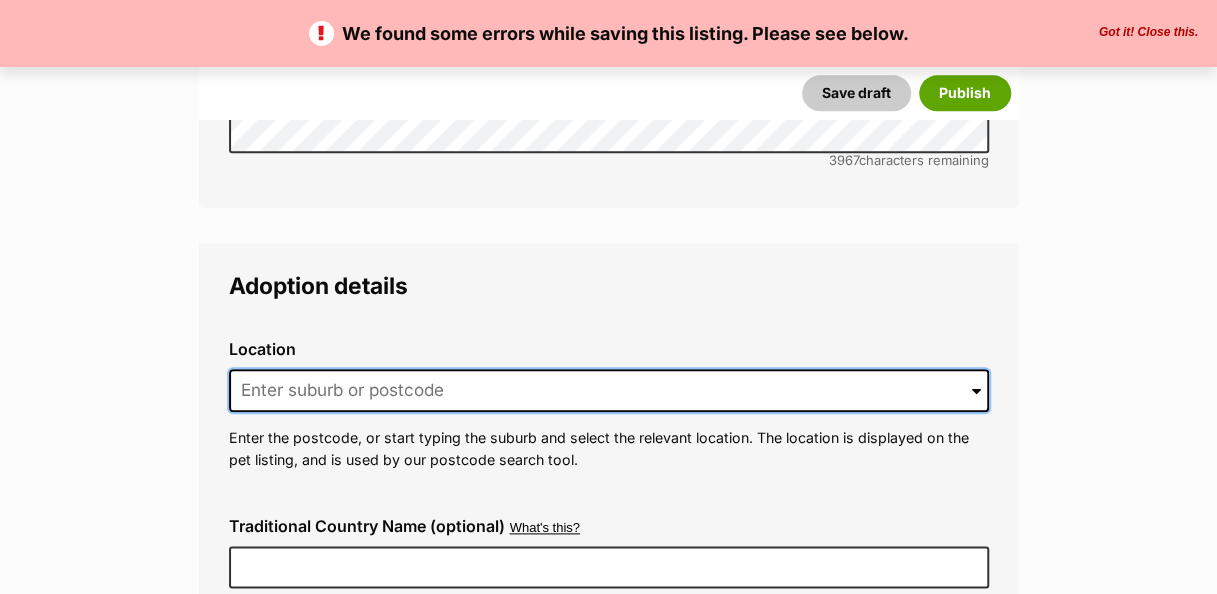 click at bounding box center (609, 391) 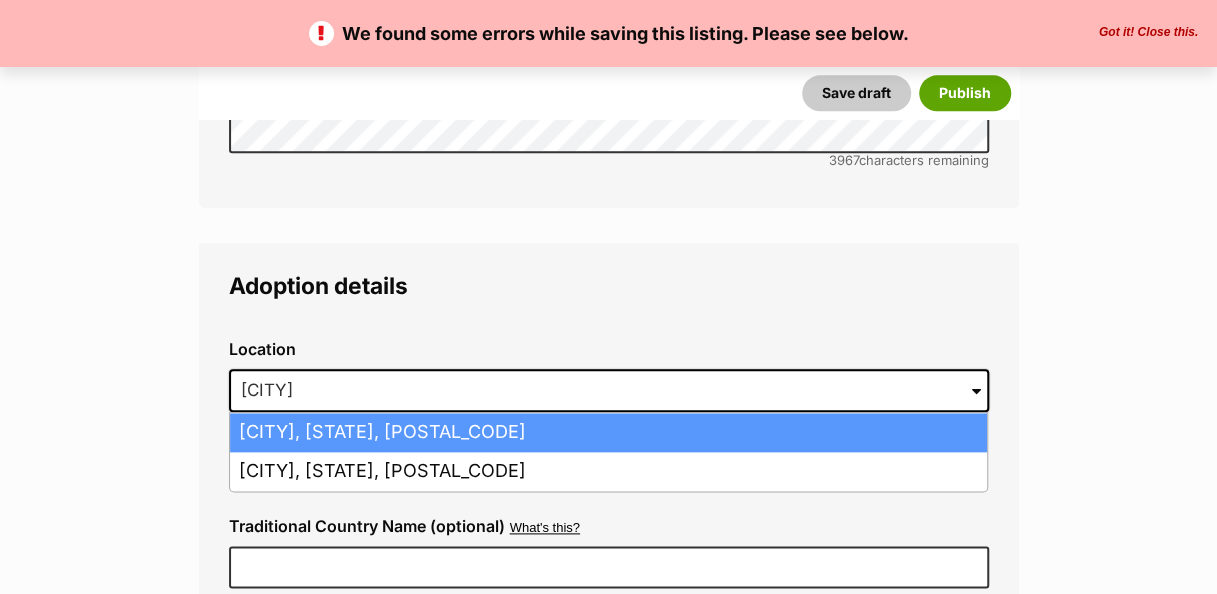 click on "[CITY], [STATE], [POSTAL_CODE]" at bounding box center [608, 432] 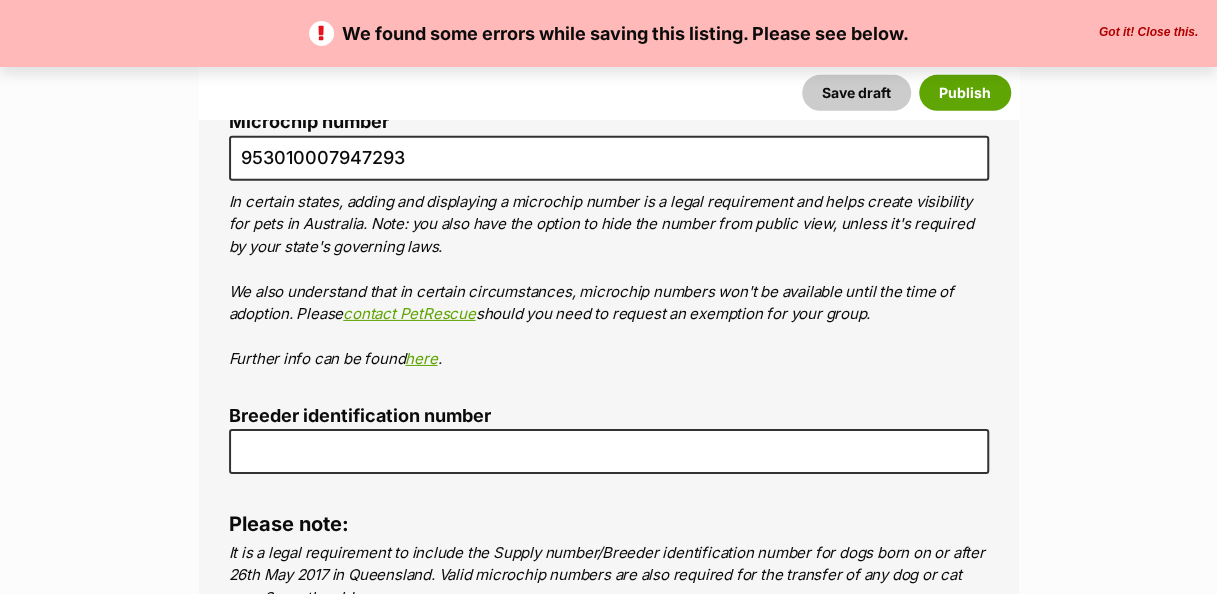 scroll, scrollTop: 6649, scrollLeft: 0, axis: vertical 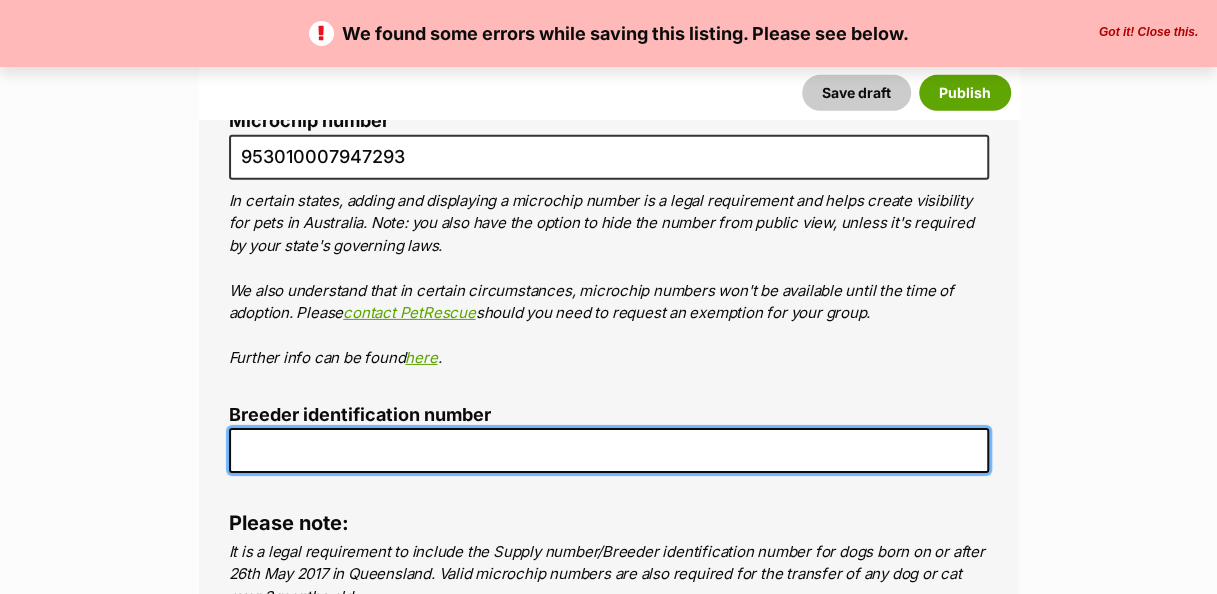 click on "Breeder identification number" at bounding box center [609, 450] 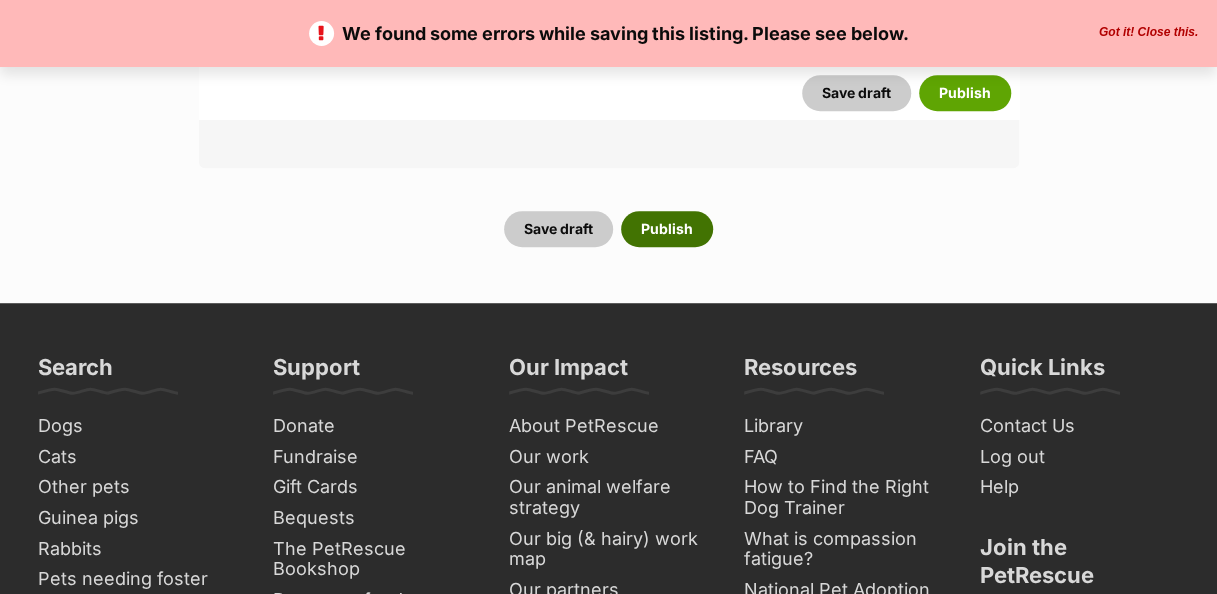click on "Publish" at bounding box center (667, 229) 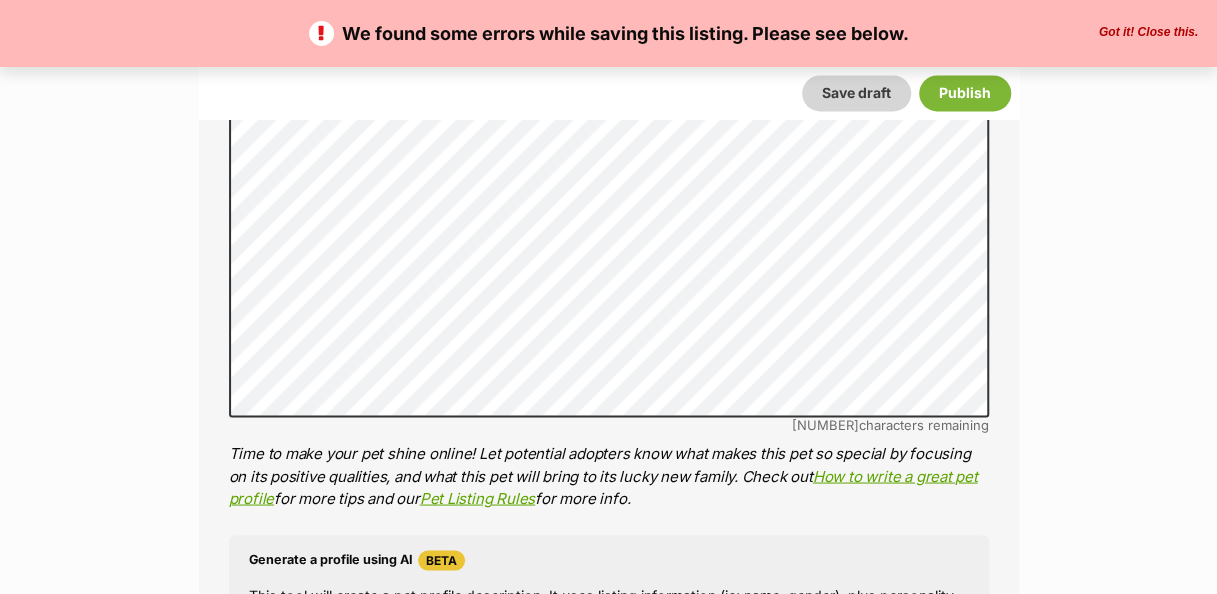 scroll, scrollTop: 1260, scrollLeft: 0, axis: vertical 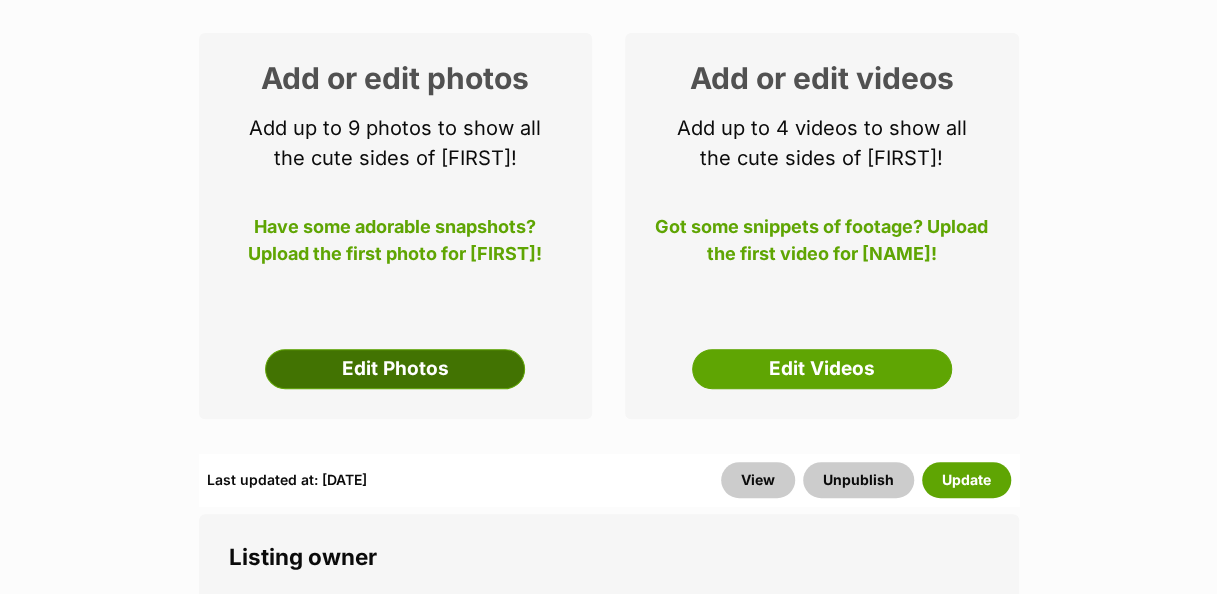 click on "Edit Photos" at bounding box center [395, 369] 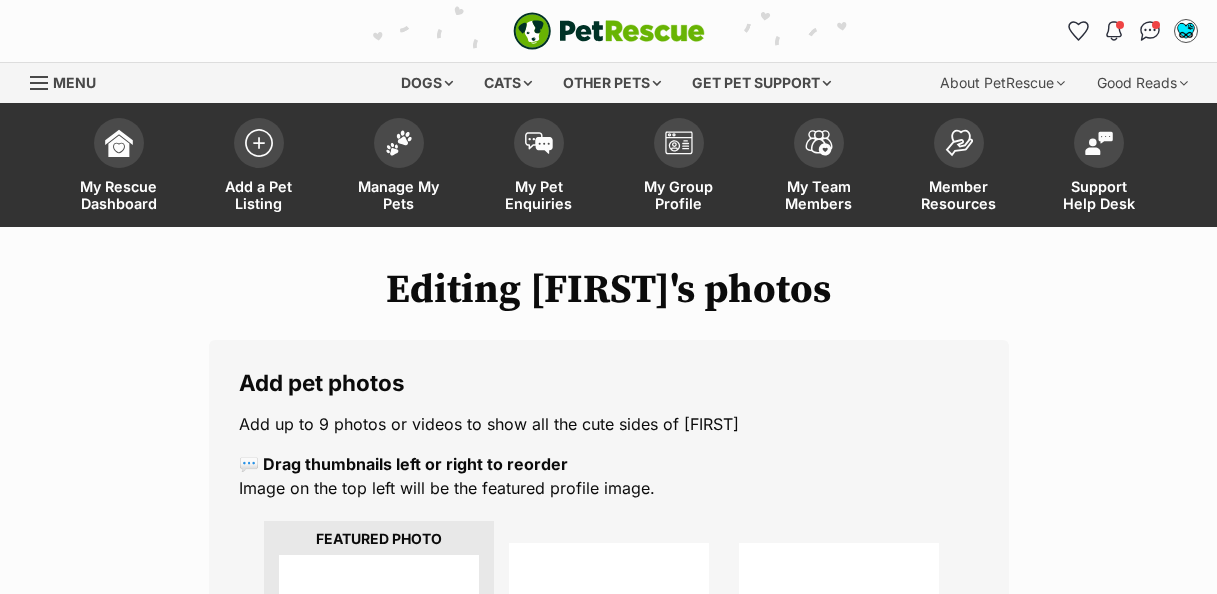 scroll, scrollTop: 0, scrollLeft: 0, axis: both 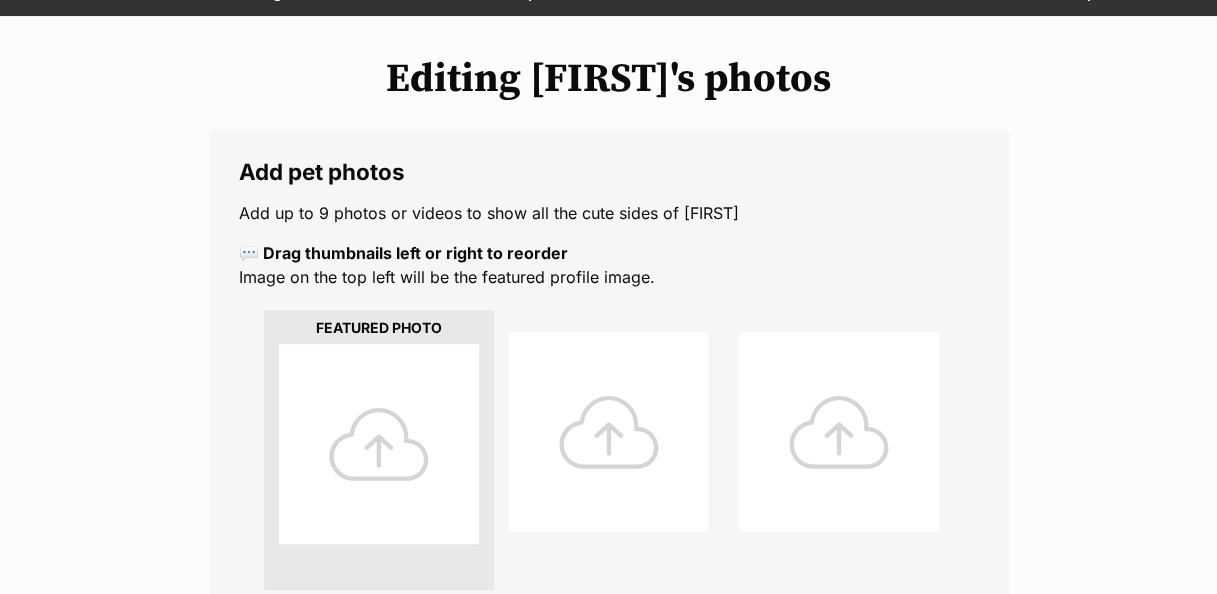 click at bounding box center [379, 444] 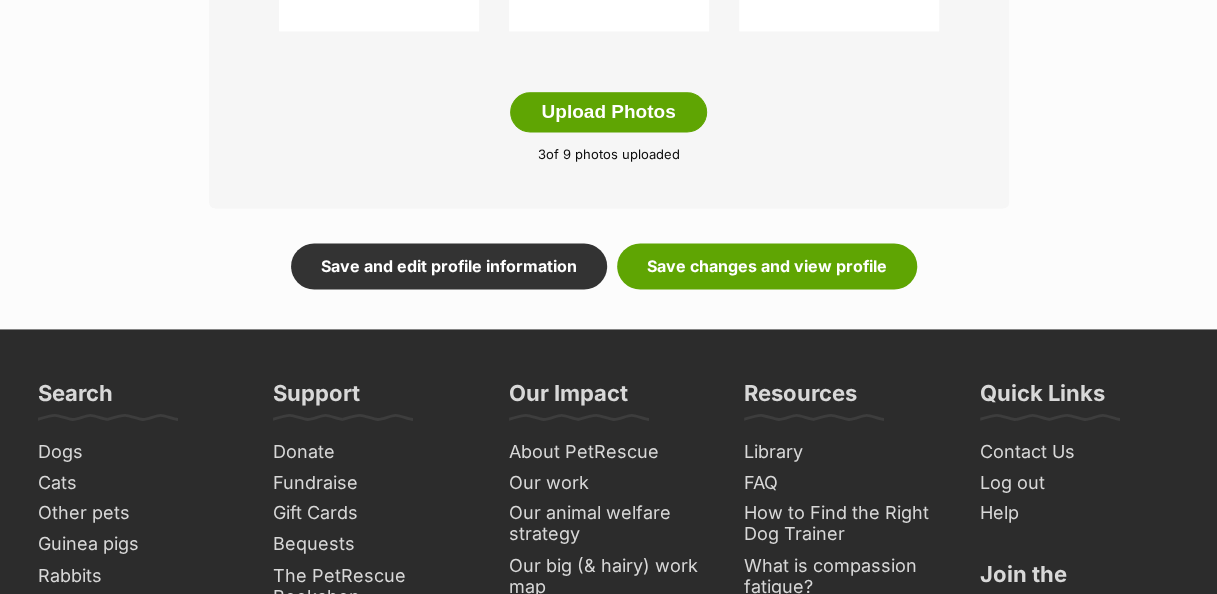 scroll, scrollTop: 1206, scrollLeft: 0, axis: vertical 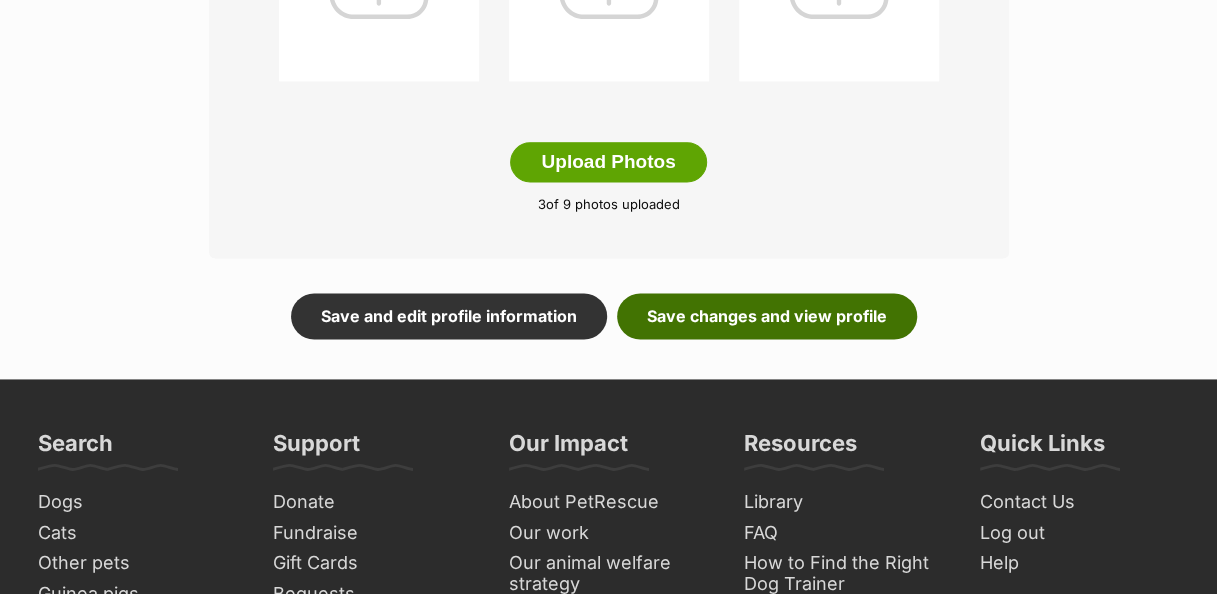 click on "Save changes and view profile" at bounding box center [767, 316] 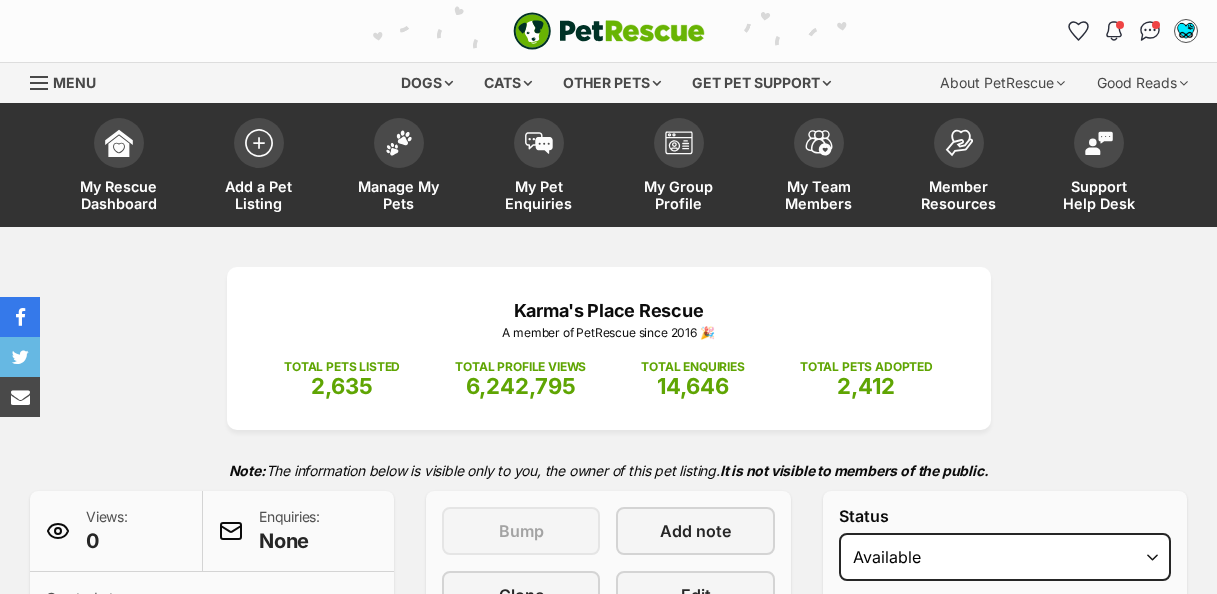 scroll, scrollTop: 0, scrollLeft: 0, axis: both 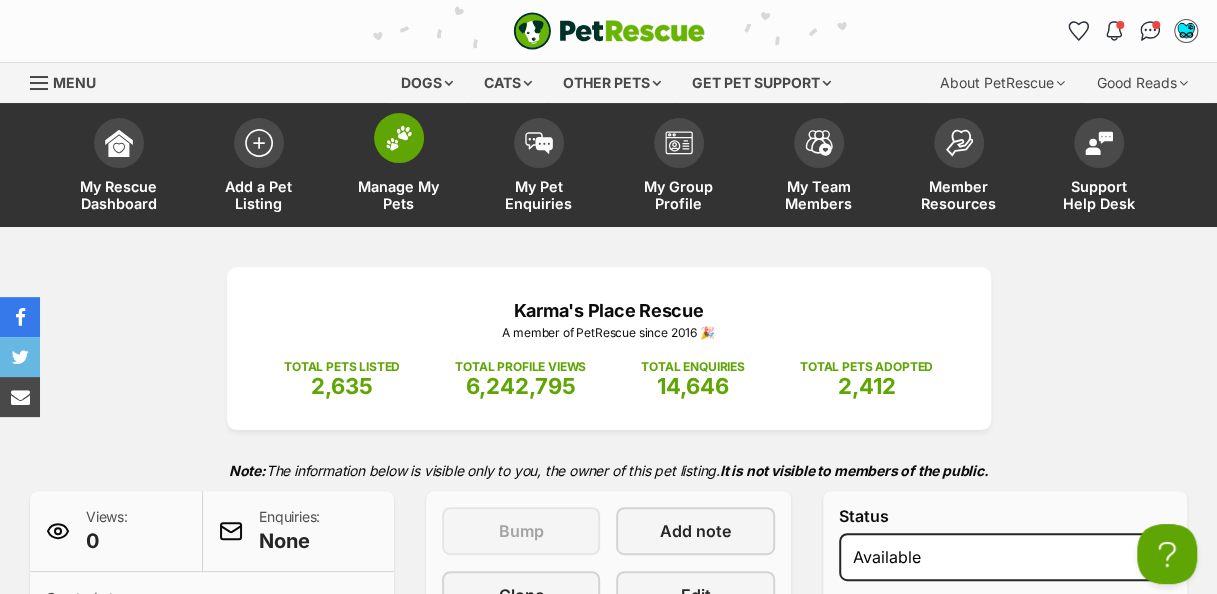 click at bounding box center [399, 138] 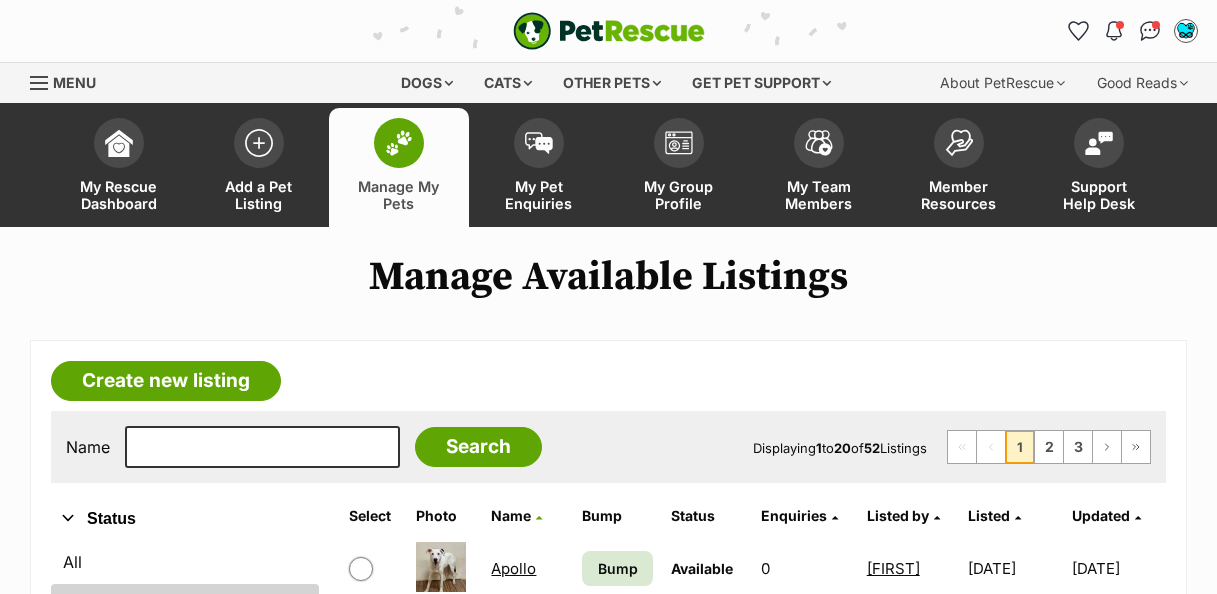 click at bounding box center [262, 447] 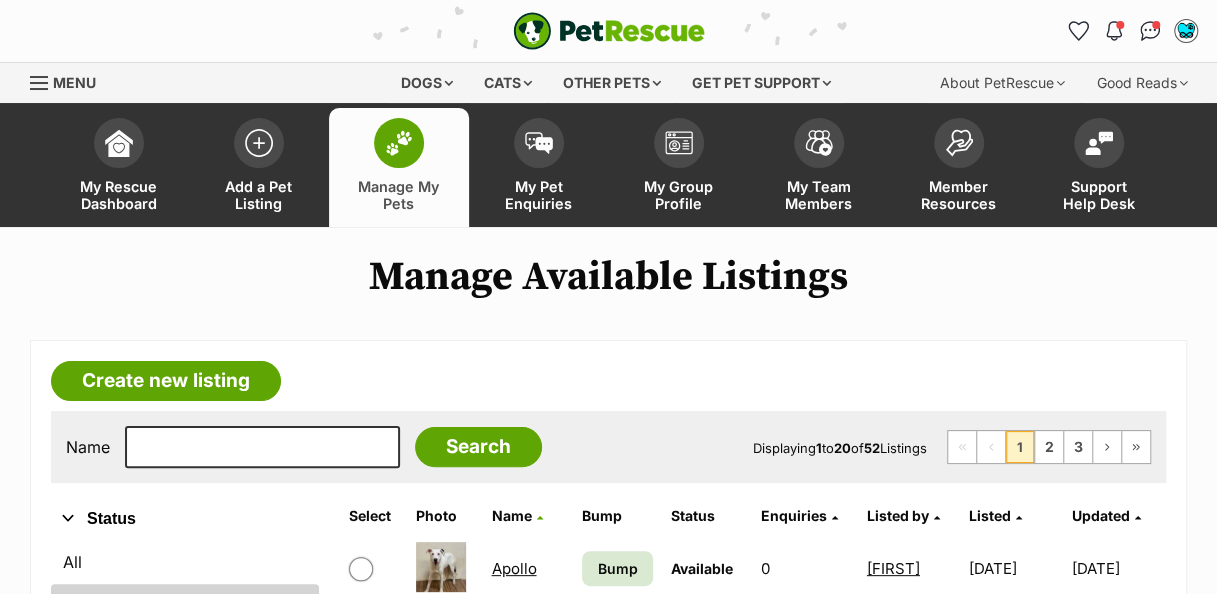 scroll, scrollTop: 0, scrollLeft: 0, axis: both 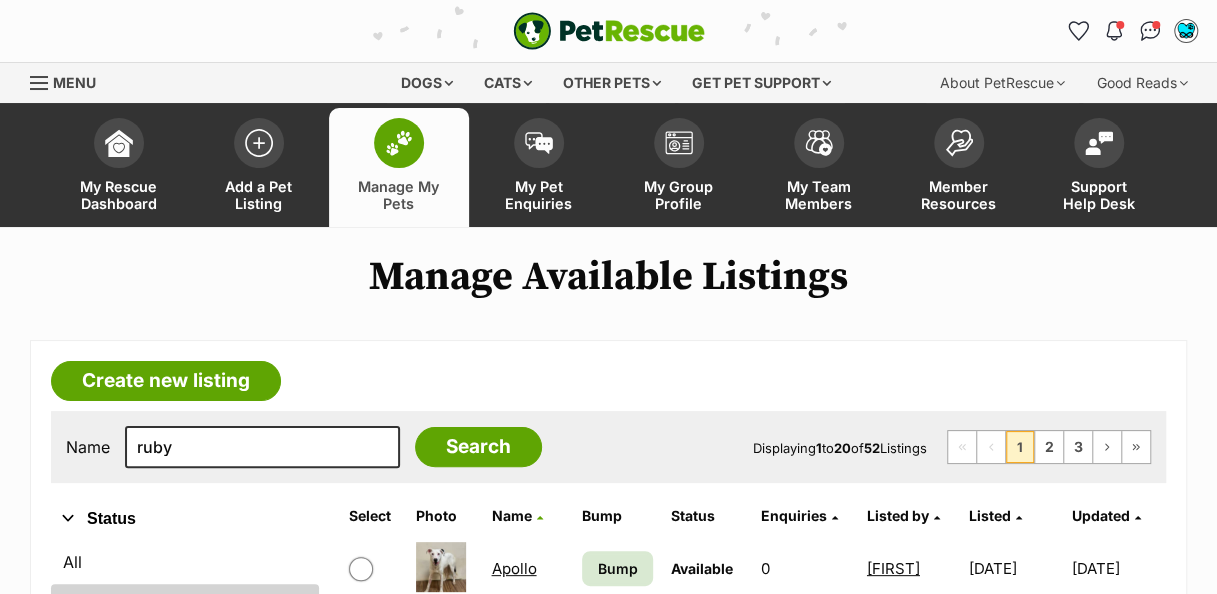 type on "ruby" 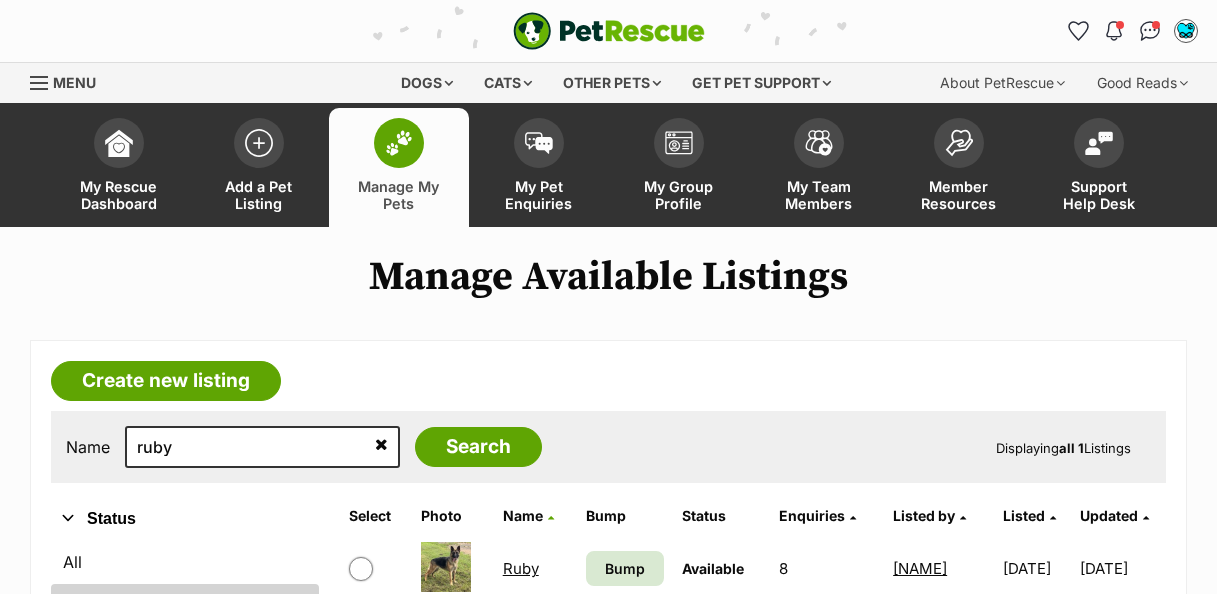 scroll, scrollTop: 0, scrollLeft: 0, axis: both 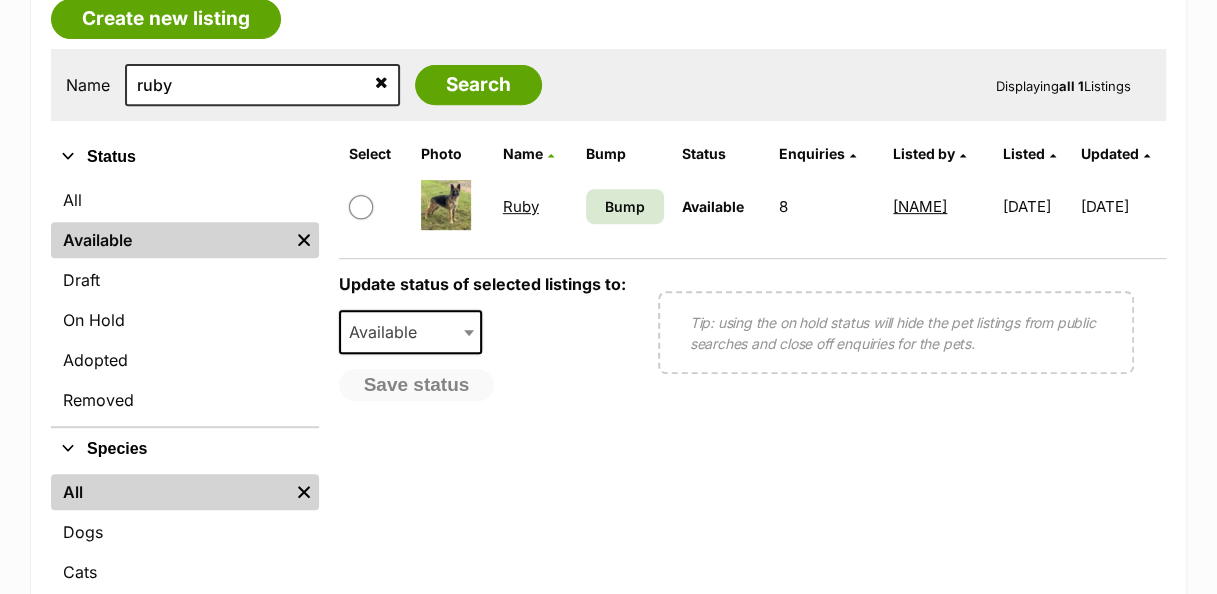 click on "Ruby" at bounding box center [521, 206] 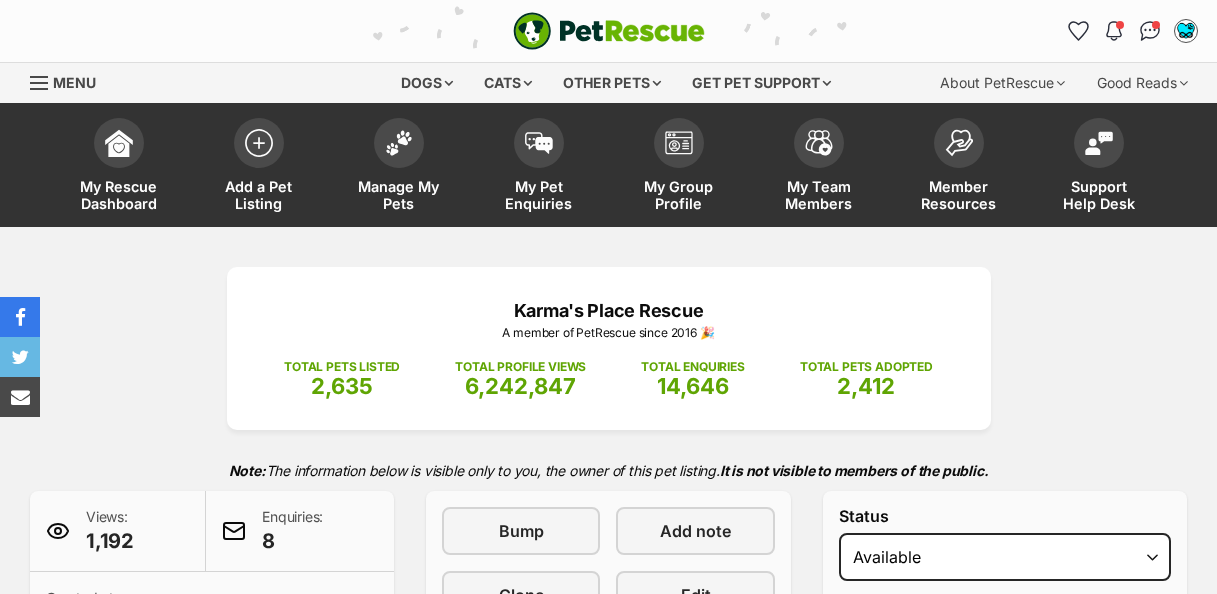 scroll, scrollTop: 0, scrollLeft: 0, axis: both 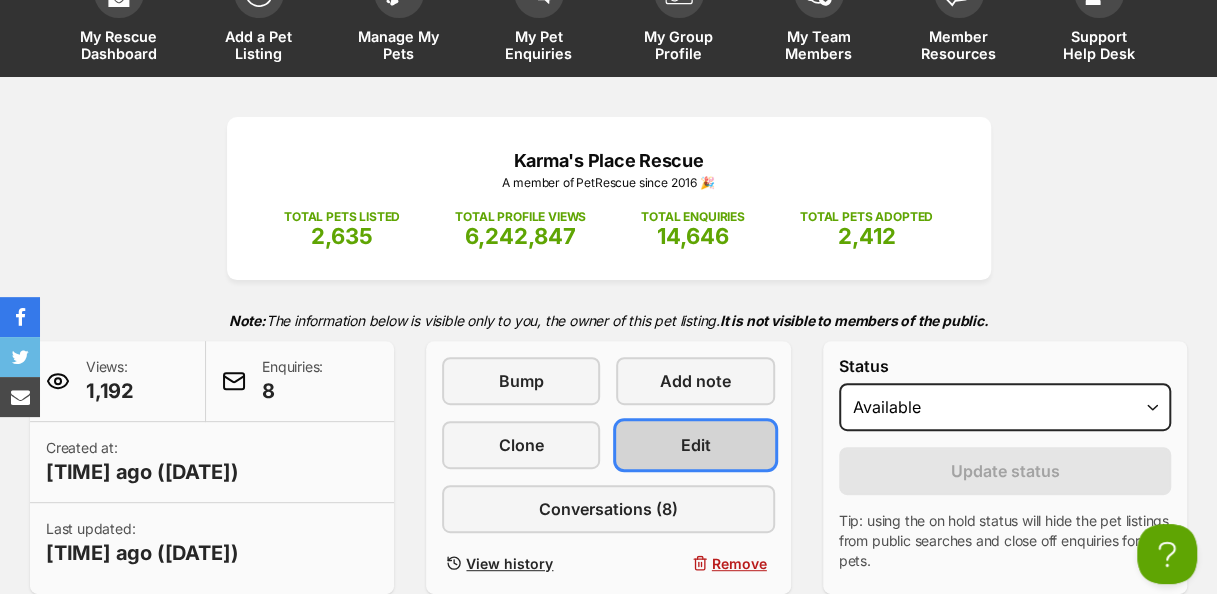 click on "Edit" at bounding box center (695, 445) 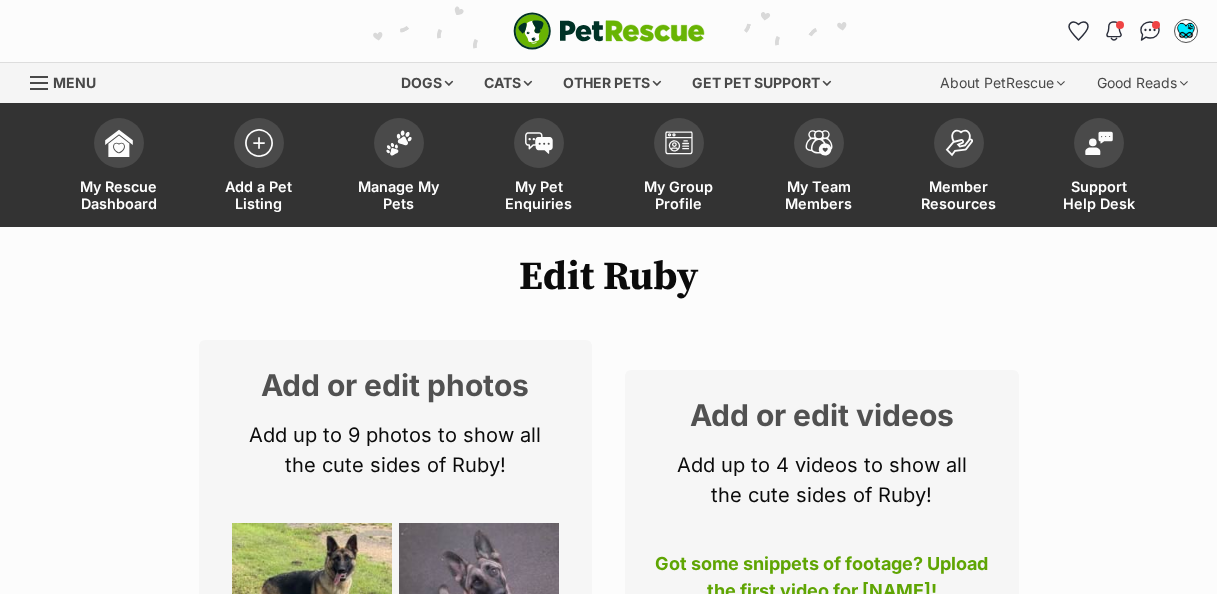 scroll, scrollTop: 0, scrollLeft: 0, axis: both 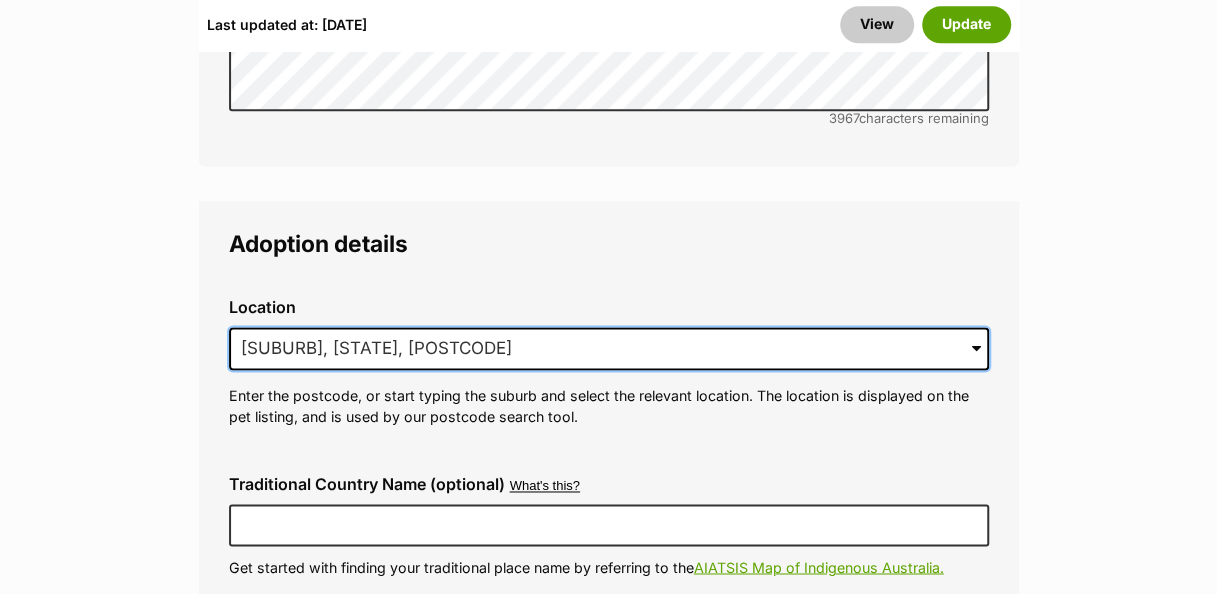 click on "Palmwoods, QLD, 4555" at bounding box center [609, 349] 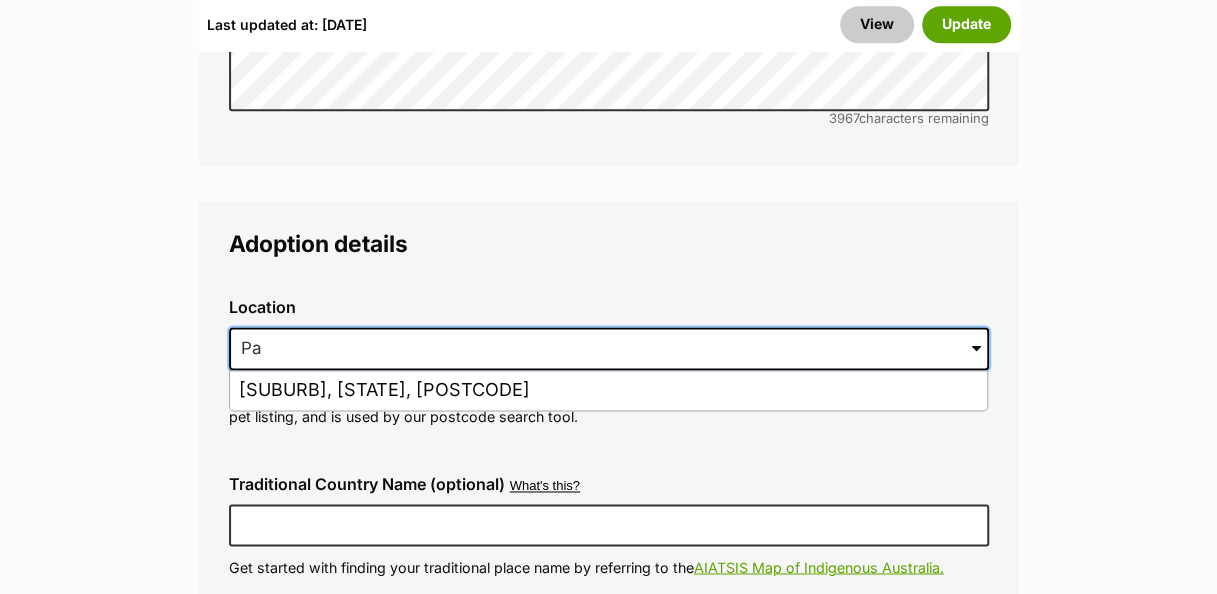 type on "P" 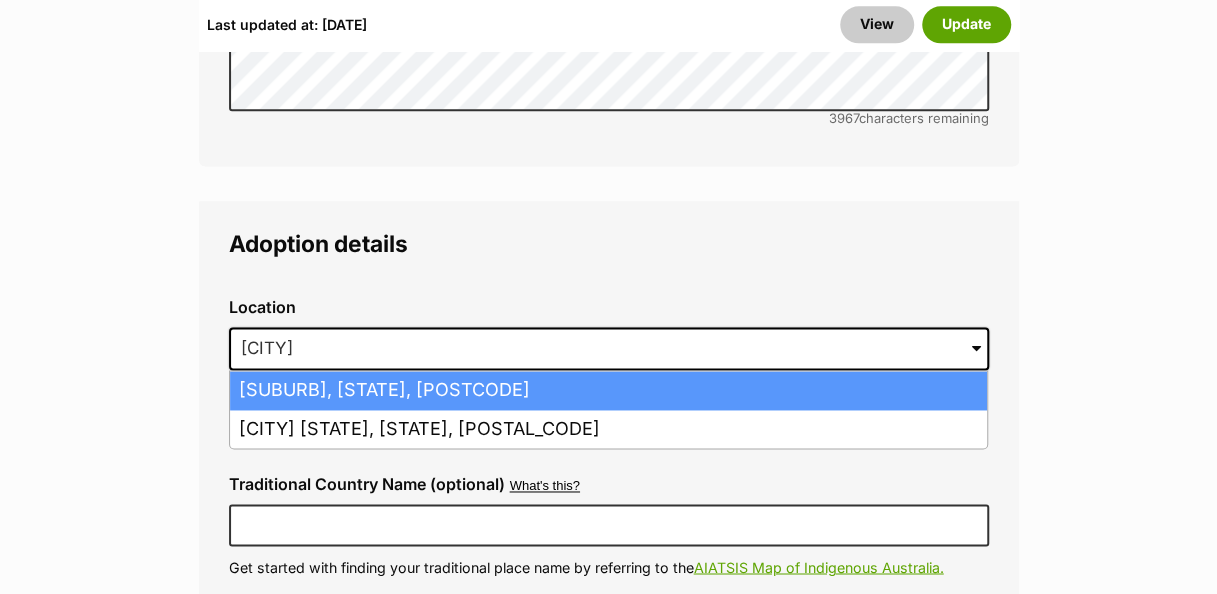 click on "Kingaroy, Queensland, 4610" at bounding box center (608, 390) 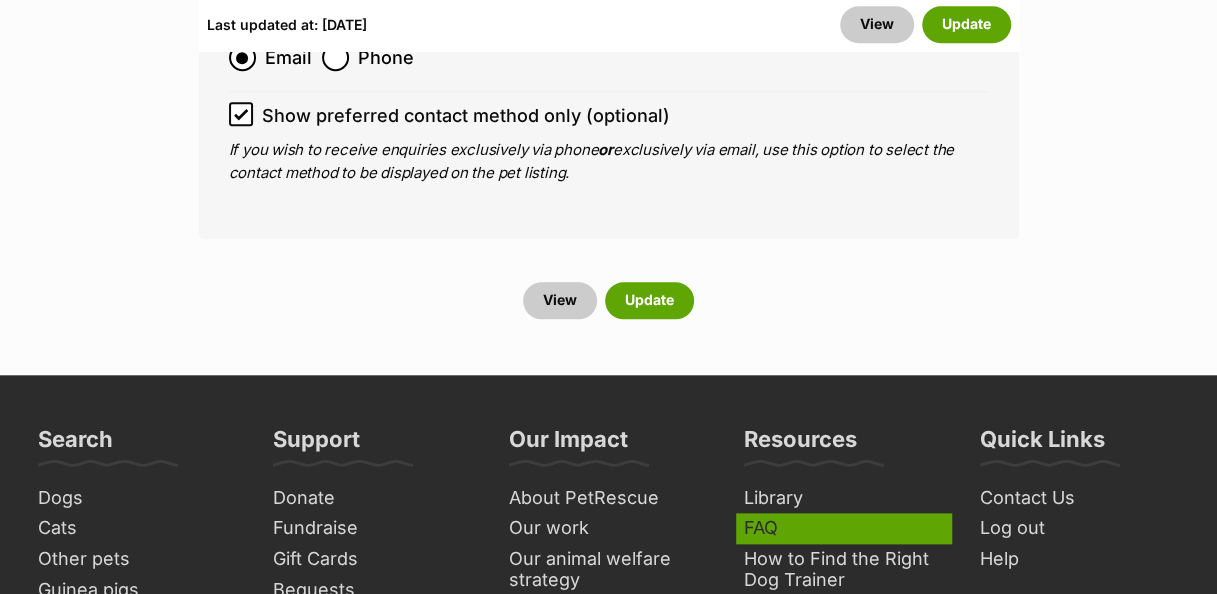 scroll, scrollTop: 8106, scrollLeft: 0, axis: vertical 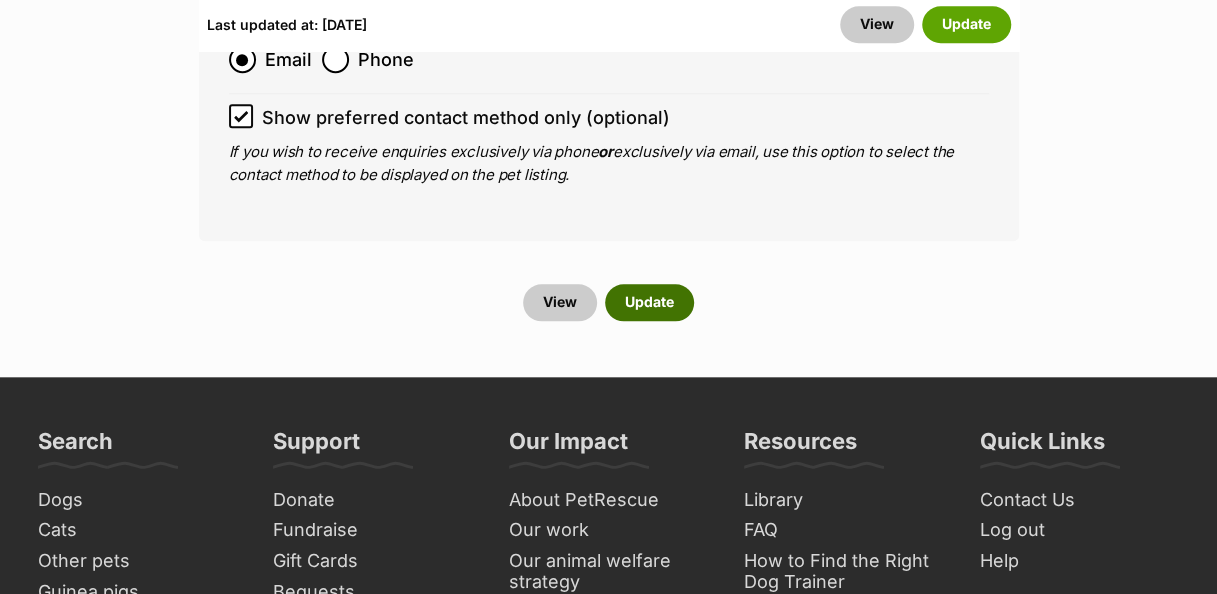 click on "Update" at bounding box center (649, 302) 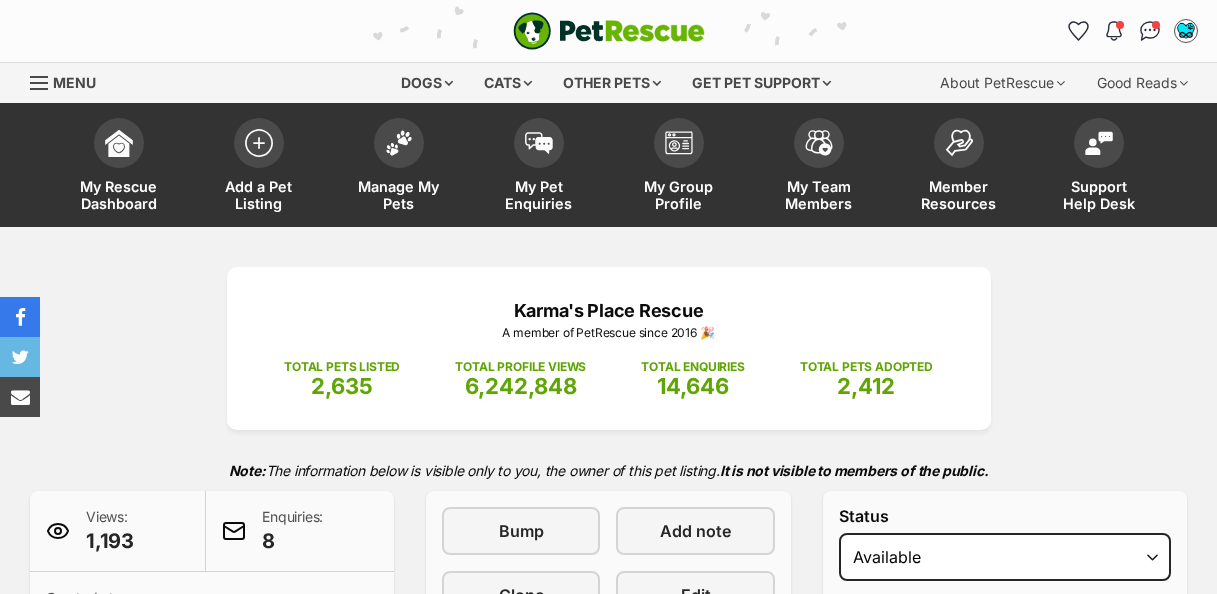 scroll, scrollTop: 0, scrollLeft: 0, axis: both 